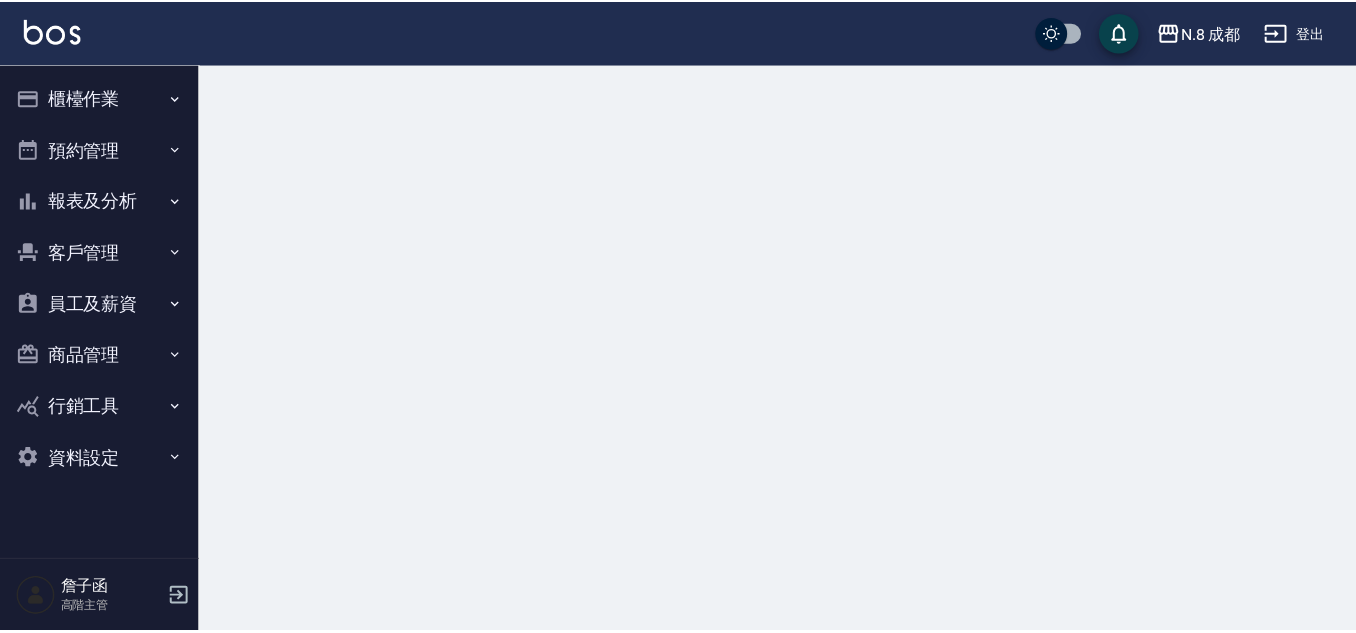 scroll, scrollTop: 0, scrollLeft: 0, axis: both 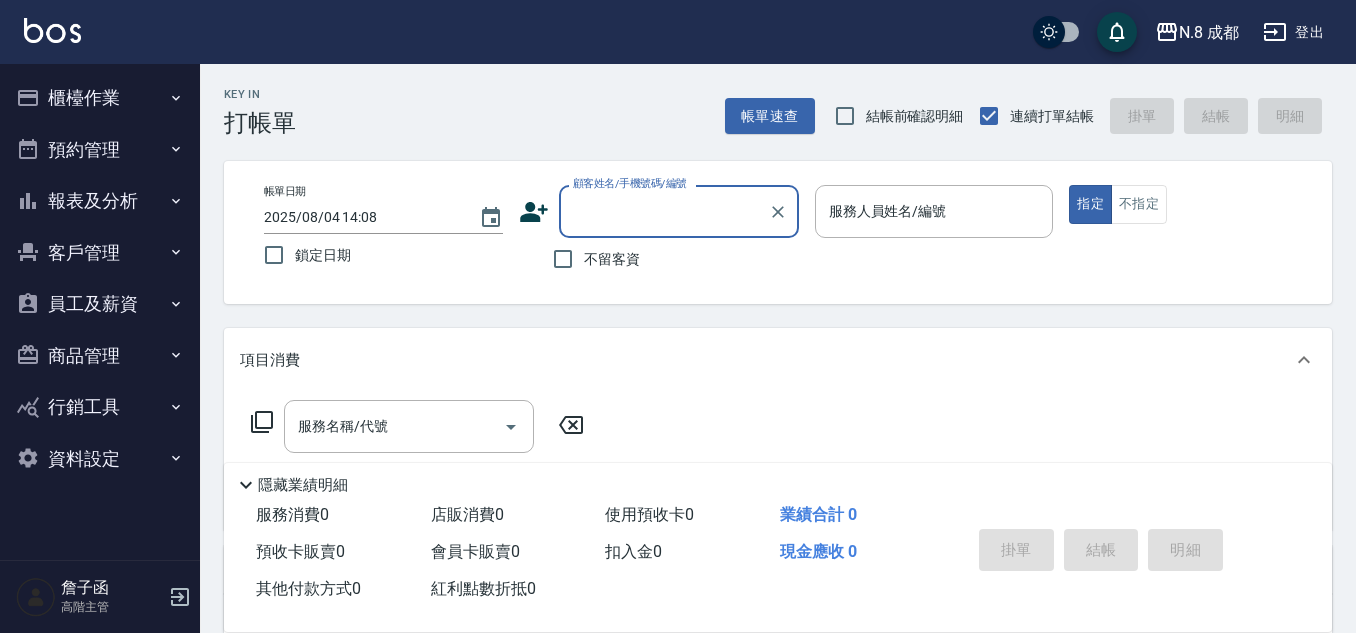 click on "櫃檯作業" at bounding box center (100, 98) 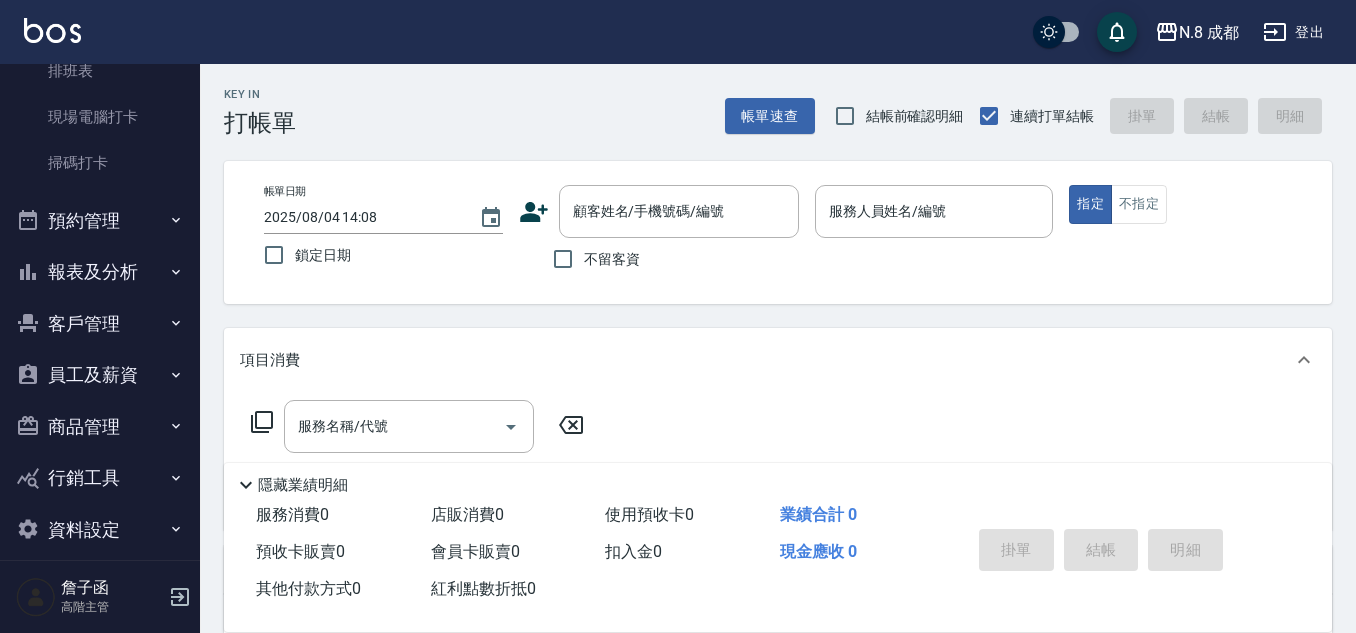 scroll, scrollTop: 519, scrollLeft: 0, axis: vertical 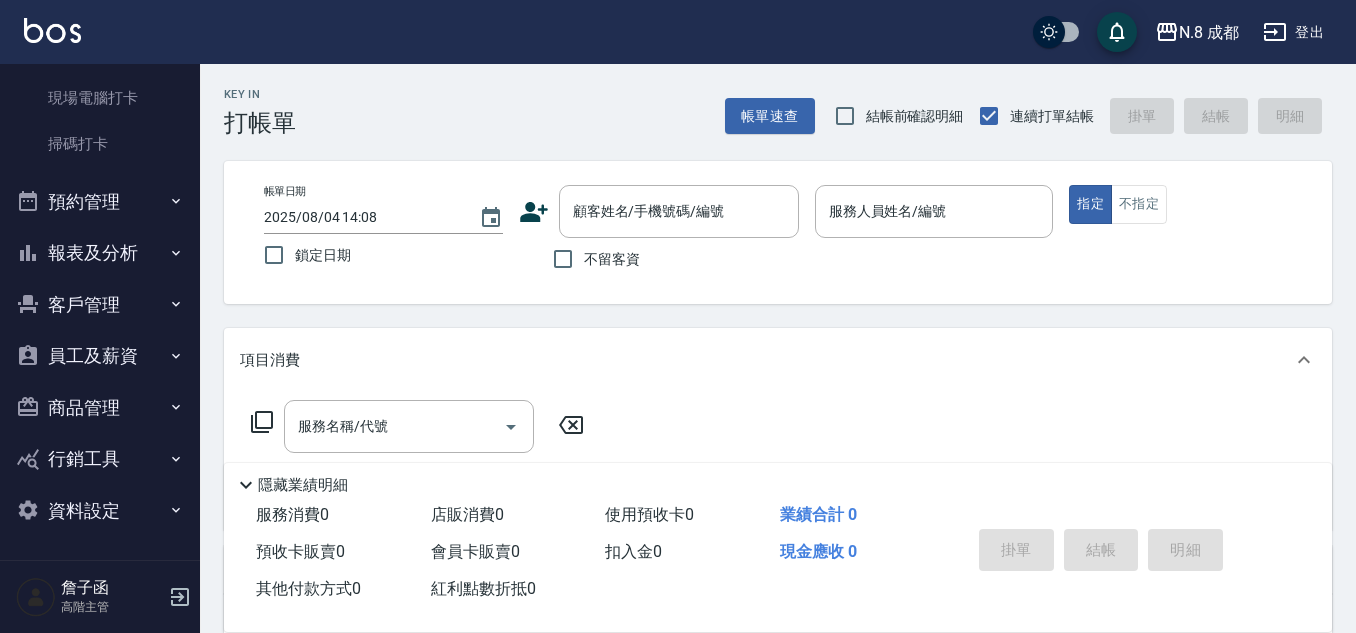 click on "員工及薪資" at bounding box center (100, 356) 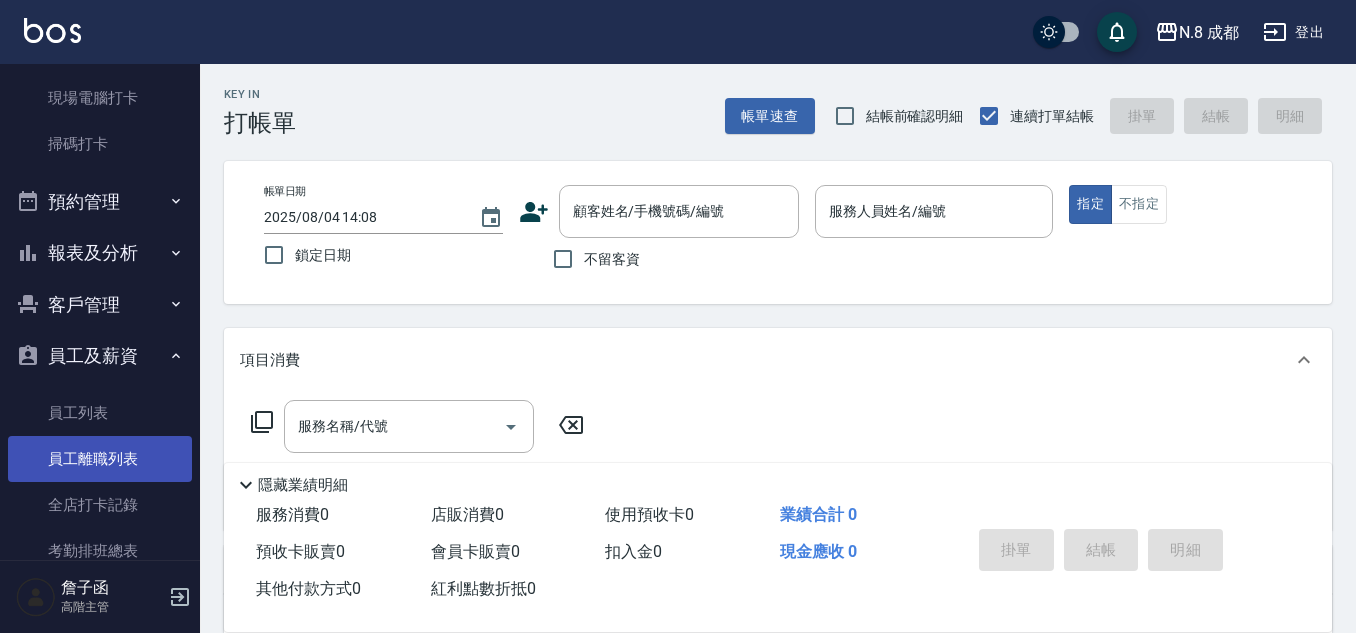scroll, scrollTop: 905, scrollLeft: 0, axis: vertical 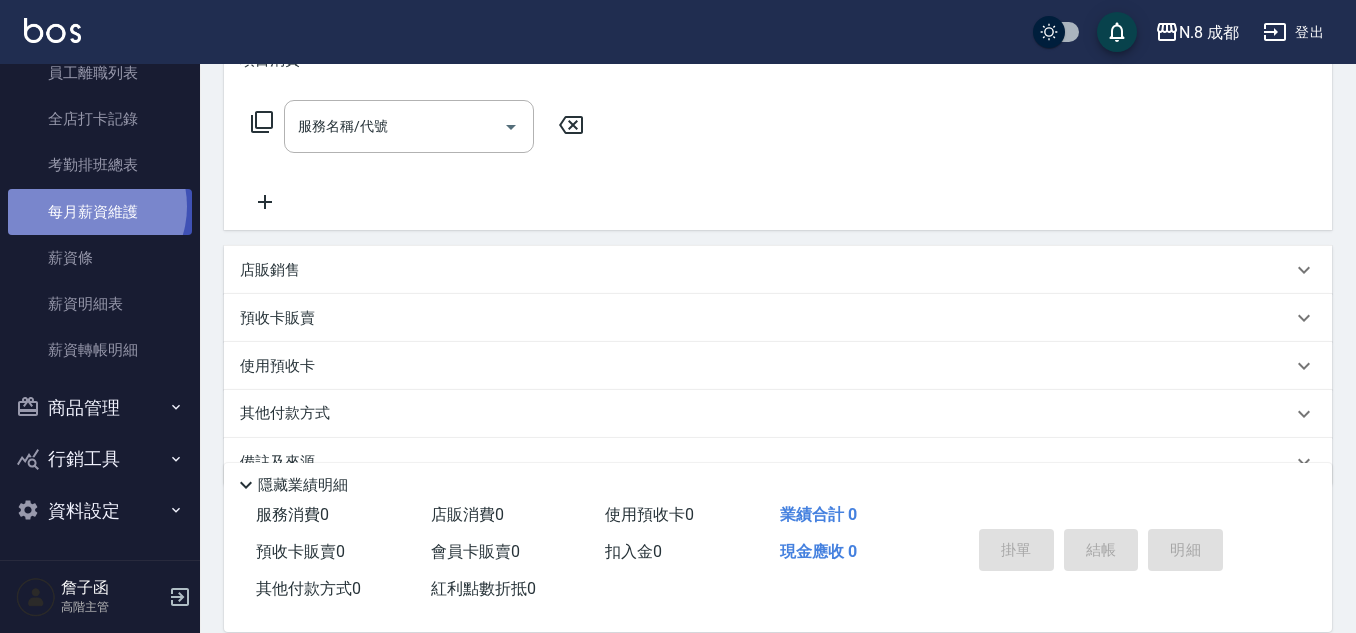 click on "每月薪資維護" at bounding box center [100, 212] 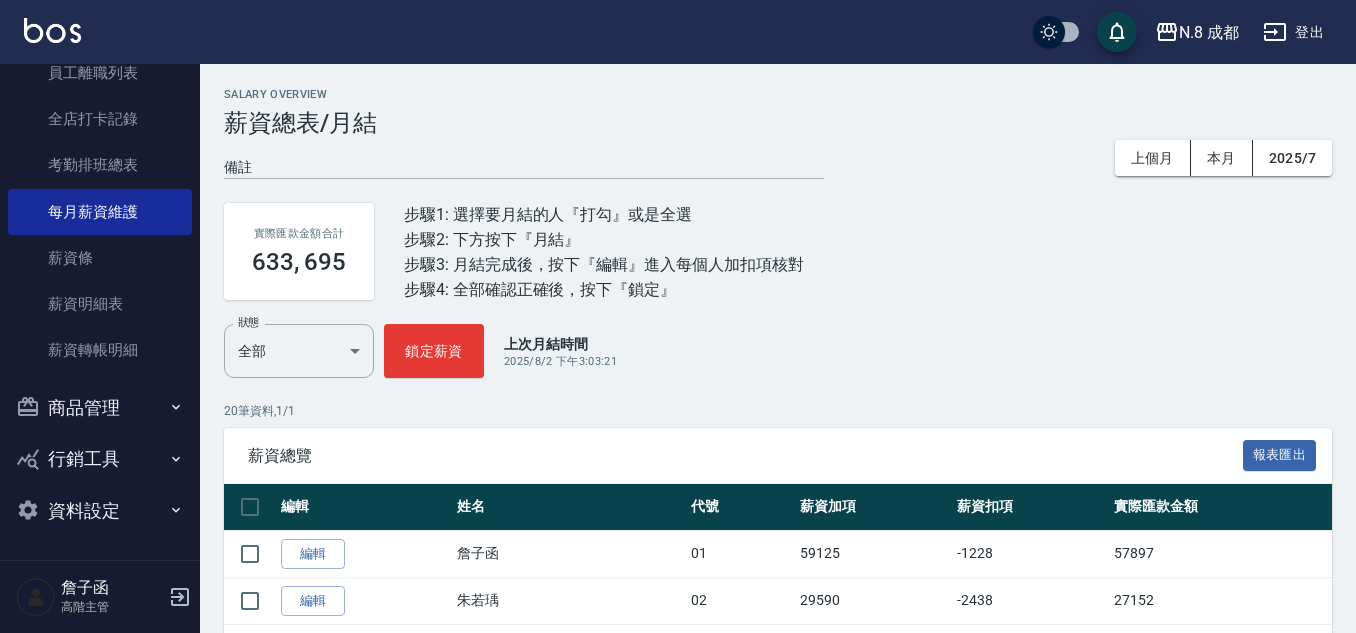 scroll, scrollTop: 100, scrollLeft: 0, axis: vertical 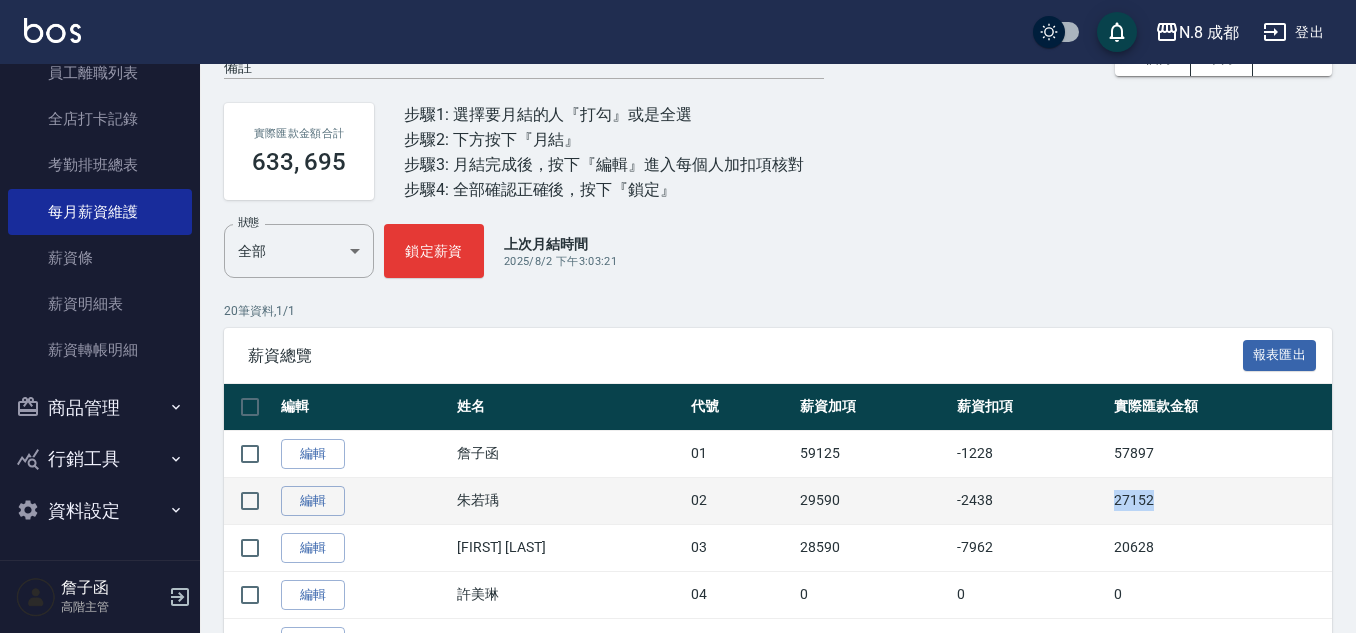 drag, startPoint x: 1076, startPoint y: 499, endPoint x: 1164, endPoint y: 499, distance: 88 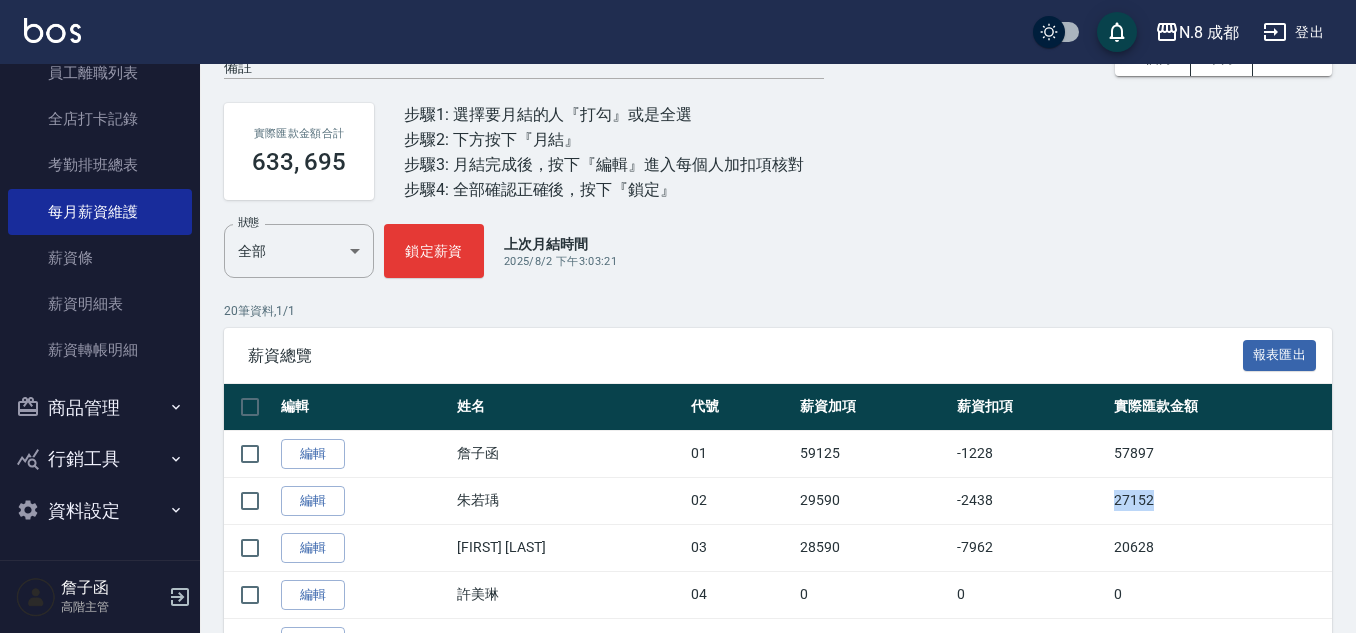 copy on "27152" 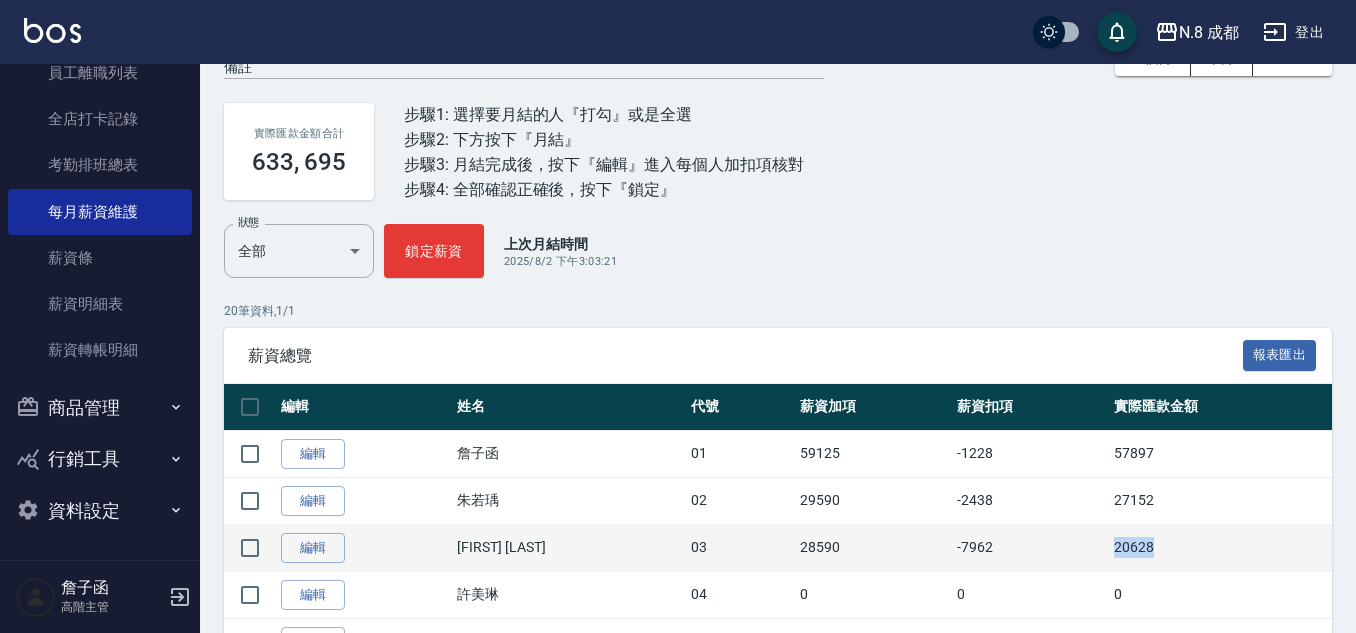 drag, startPoint x: 1081, startPoint y: 545, endPoint x: 1187, endPoint y: 540, distance: 106.11786 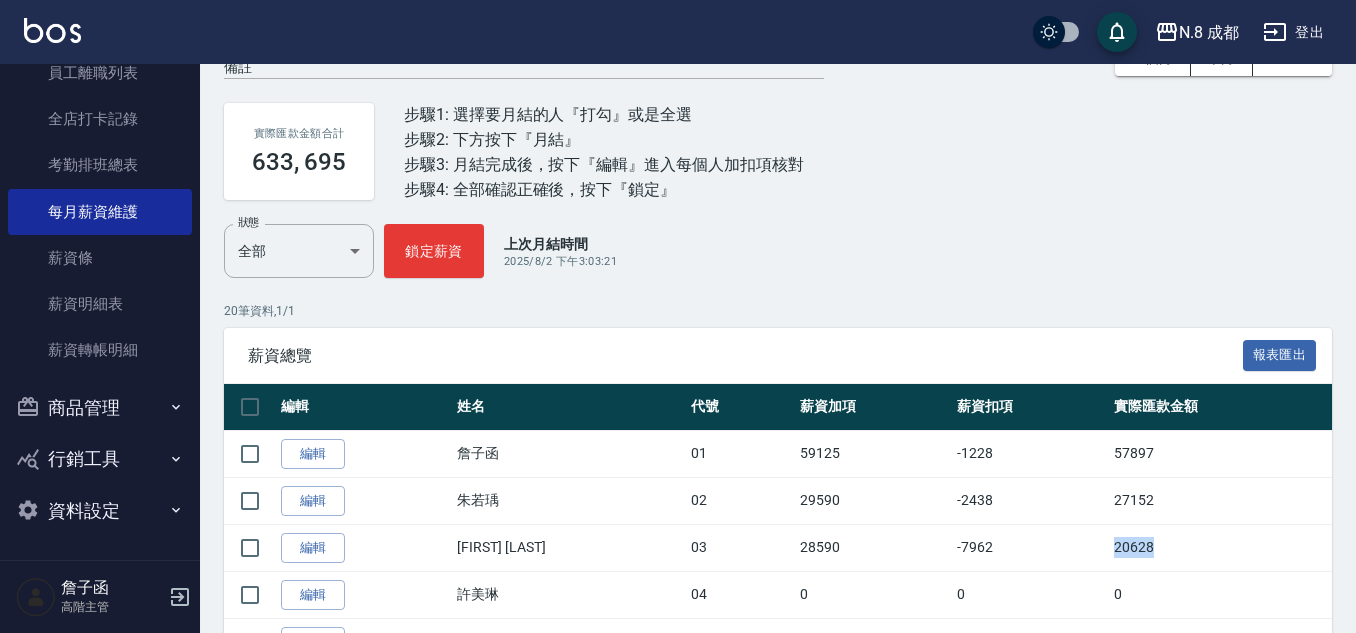 copy on "20628" 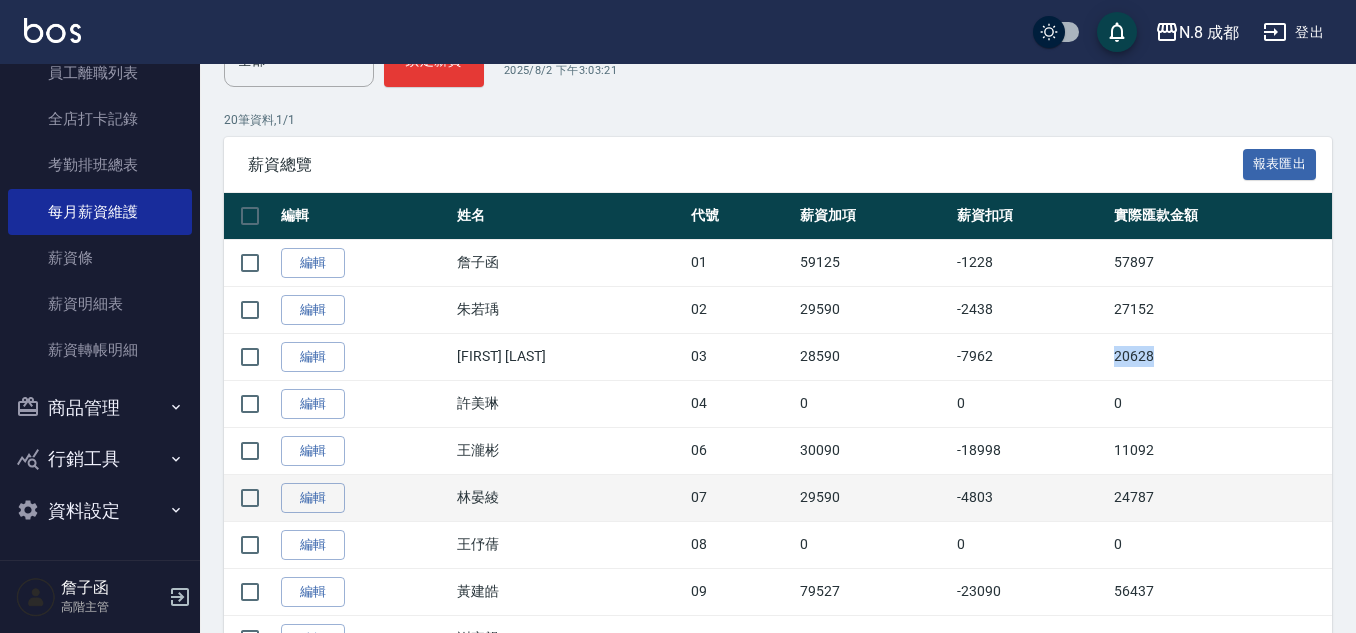 scroll, scrollTop: 300, scrollLeft: 0, axis: vertical 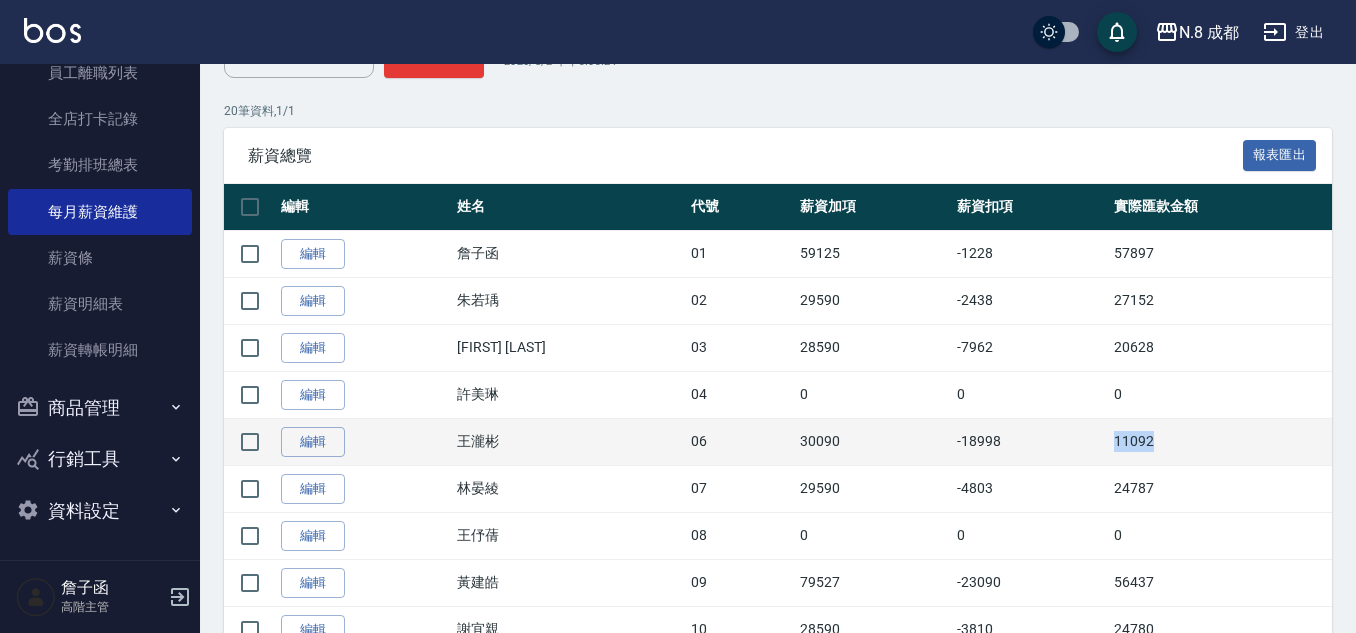 drag, startPoint x: 1060, startPoint y: 431, endPoint x: 1184, endPoint y: 437, distance: 124.14507 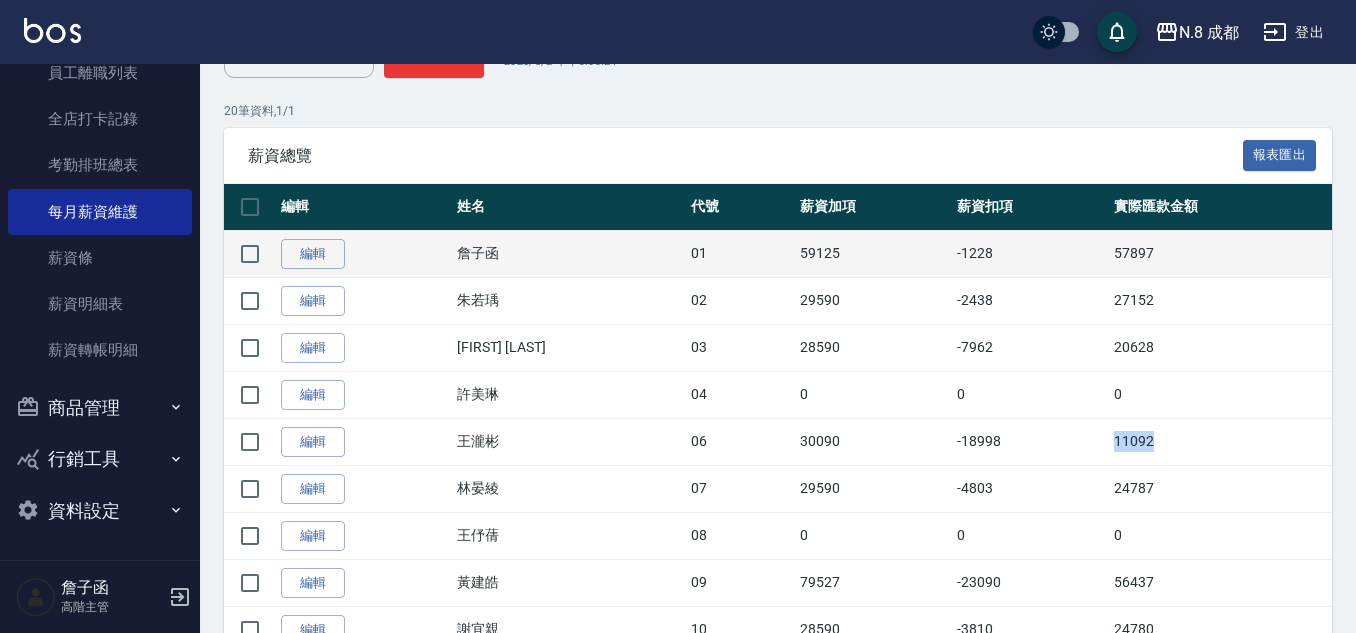 copy on "11092" 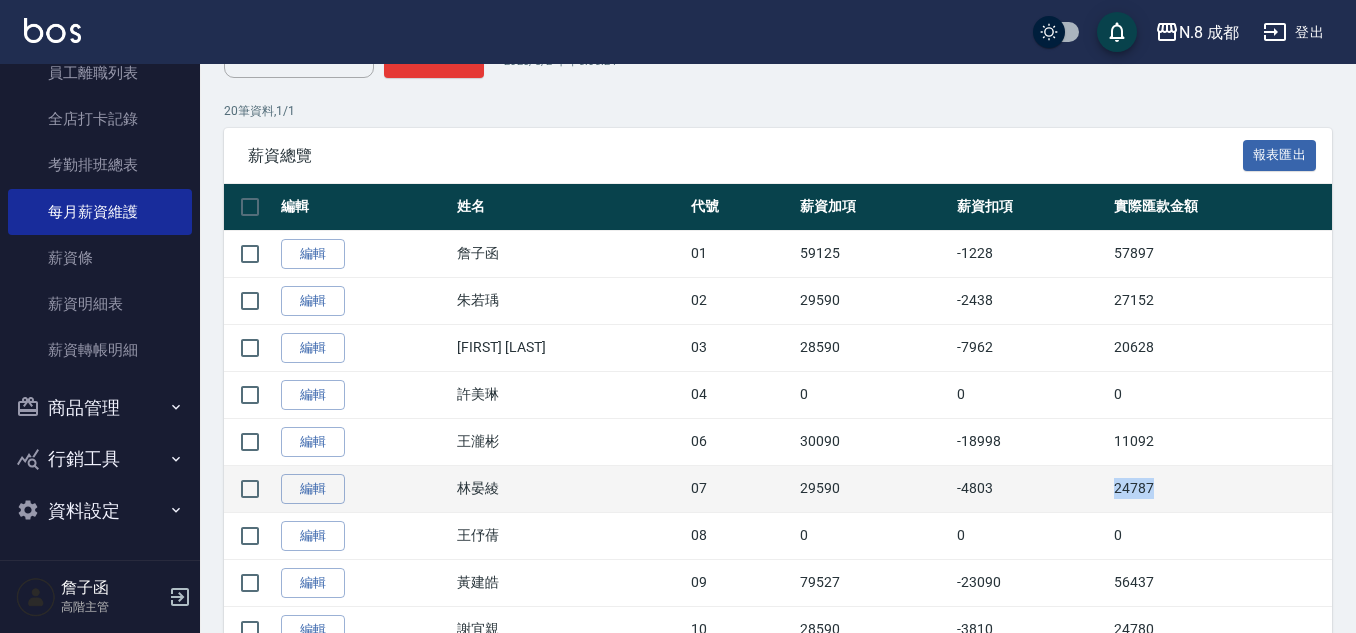 drag, startPoint x: 1085, startPoint y: 489, endPoint x: 1140, endPoint y: 490, distance: 55.00909 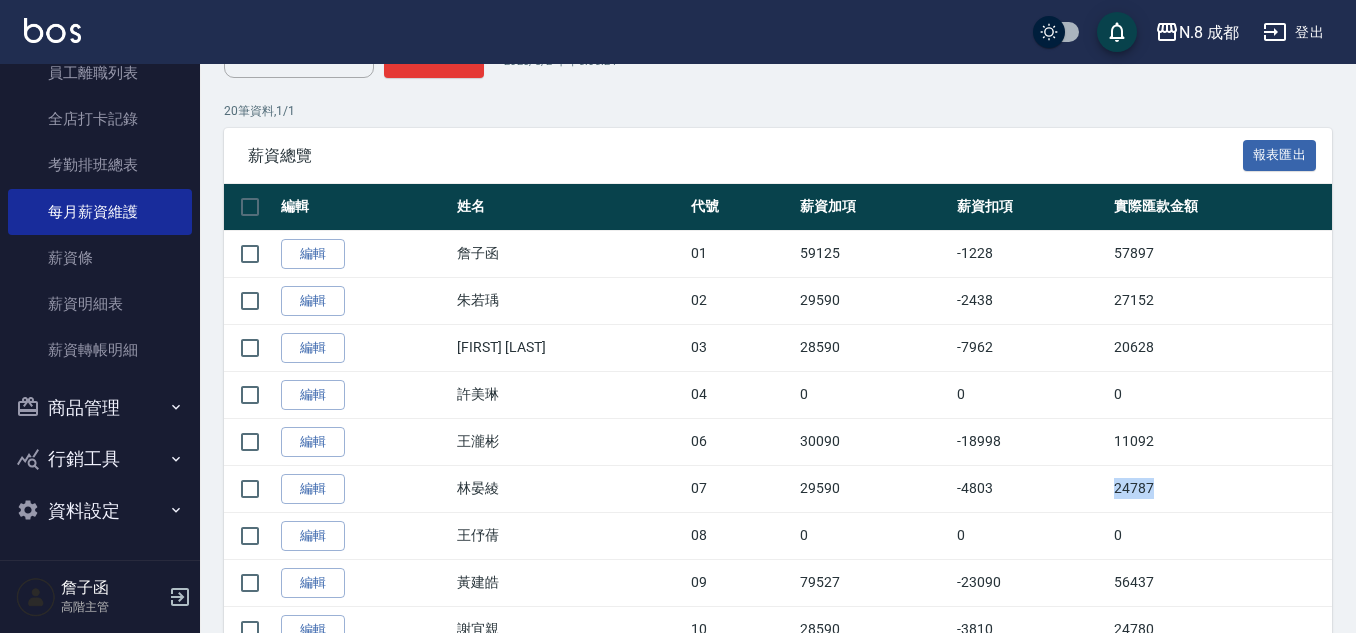 copy on "24787" 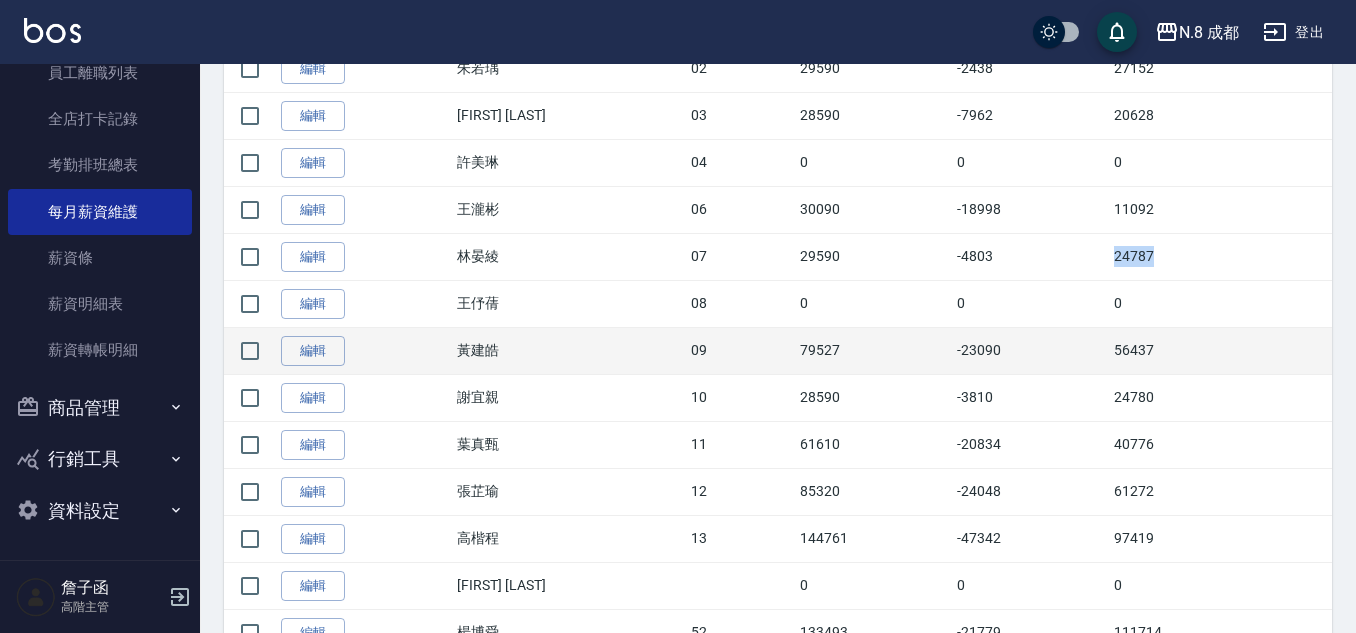 scroll, scrollTop: 500, scrollLeft: 0, axis: vertical 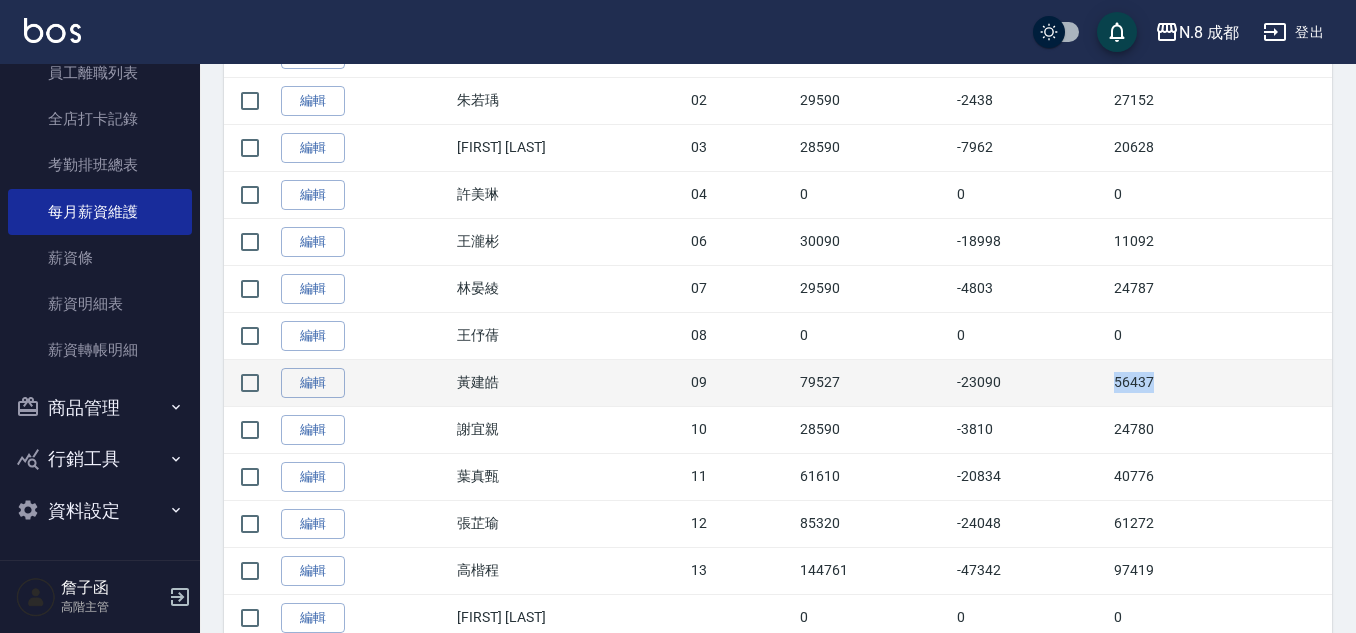 drag, startPoint x: 1074, startPoint y: 382, endPoint x: 1163, endPoint y: 384, distance: 89.02247 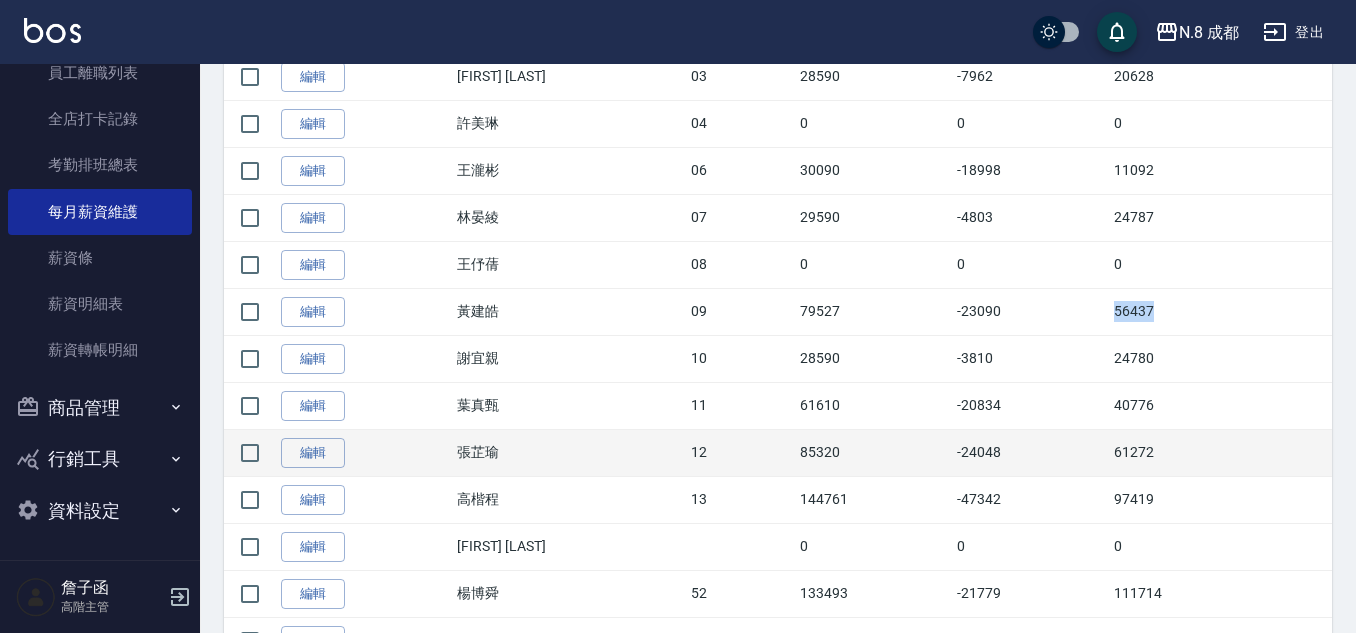 scroll, scrollTop: 600, scrollLeft: 0, axis: vertical 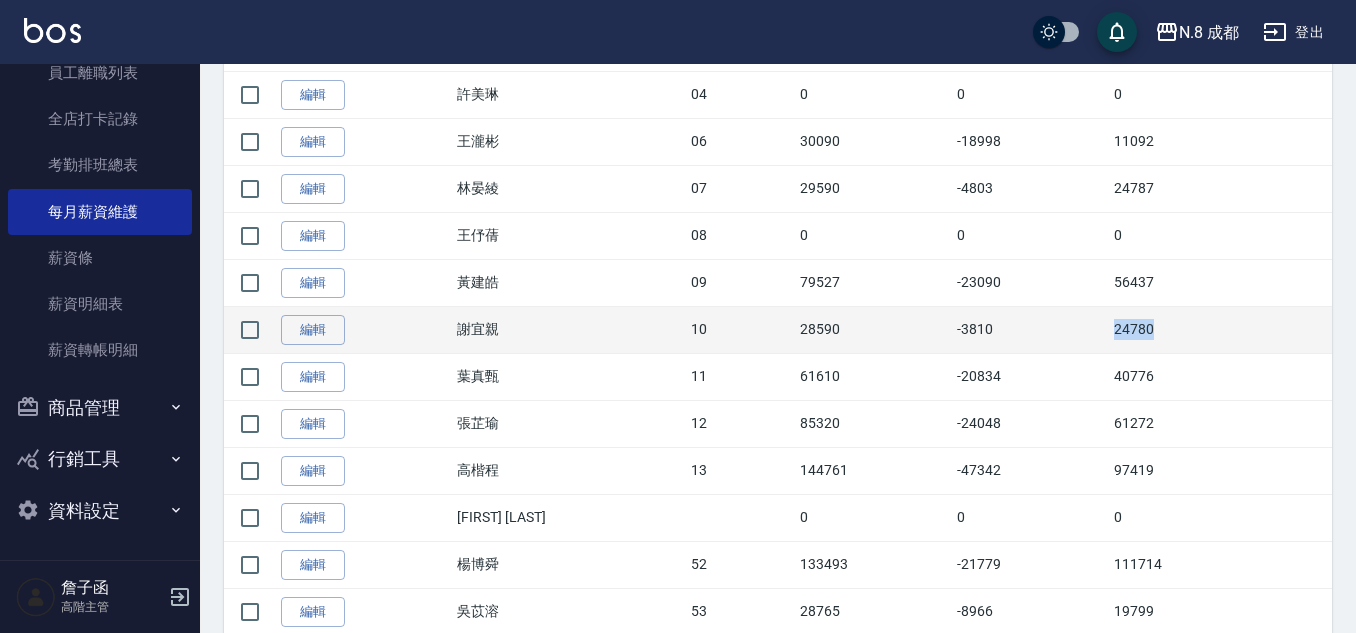 drag, startPoint x: 1070, startPoint y: 328, endPoint x: 1205, endPoint y: 330, distance: 135.01482 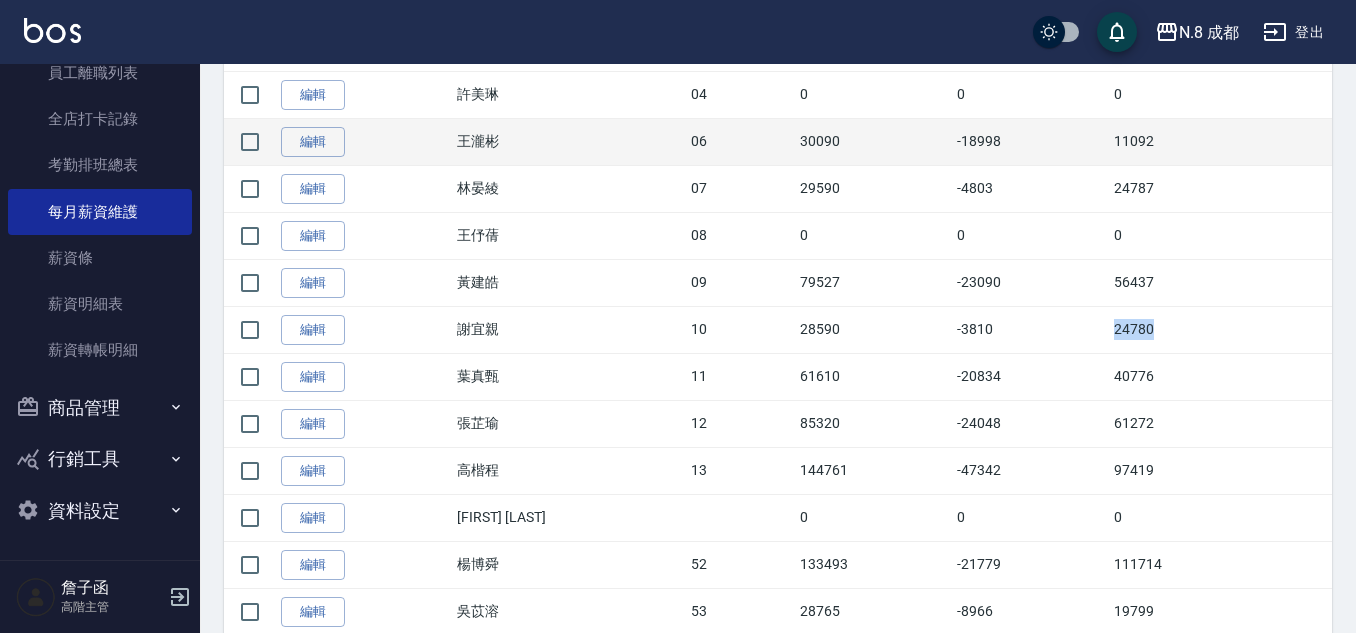 copy on "24780" 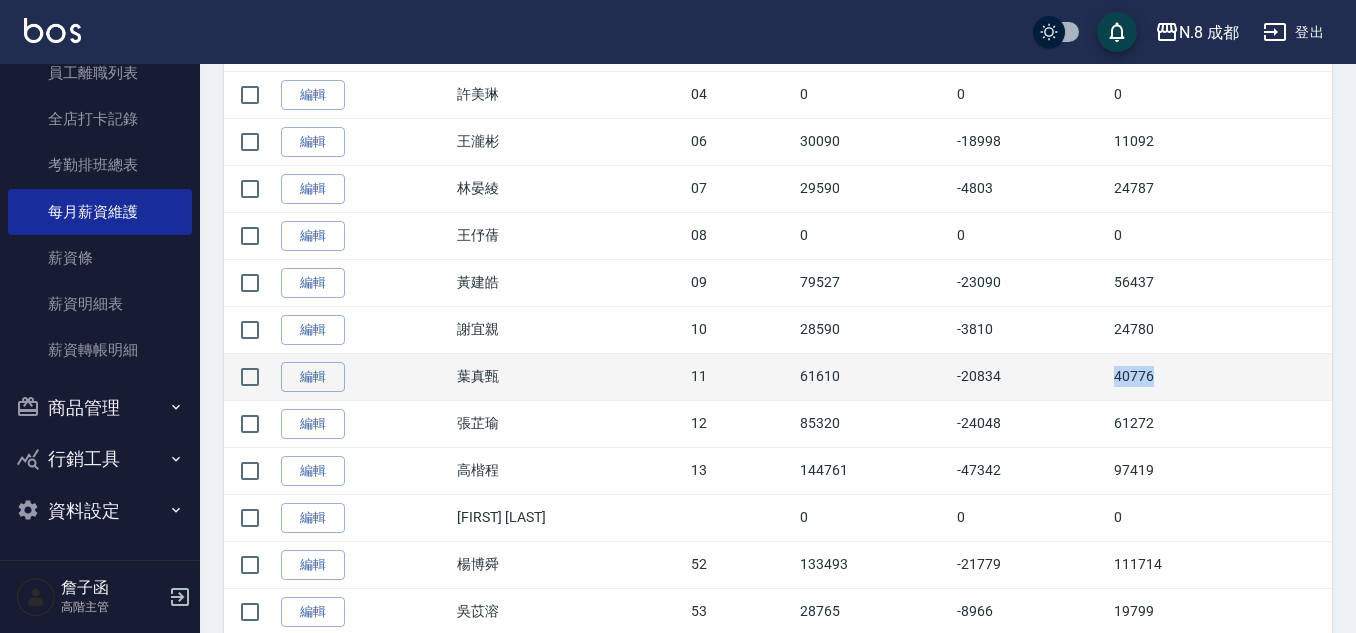 drag, startPoint x: 1077, startPoint y: 380, endPoint x: 1194, endPoint y: 393, distance: 117.72001 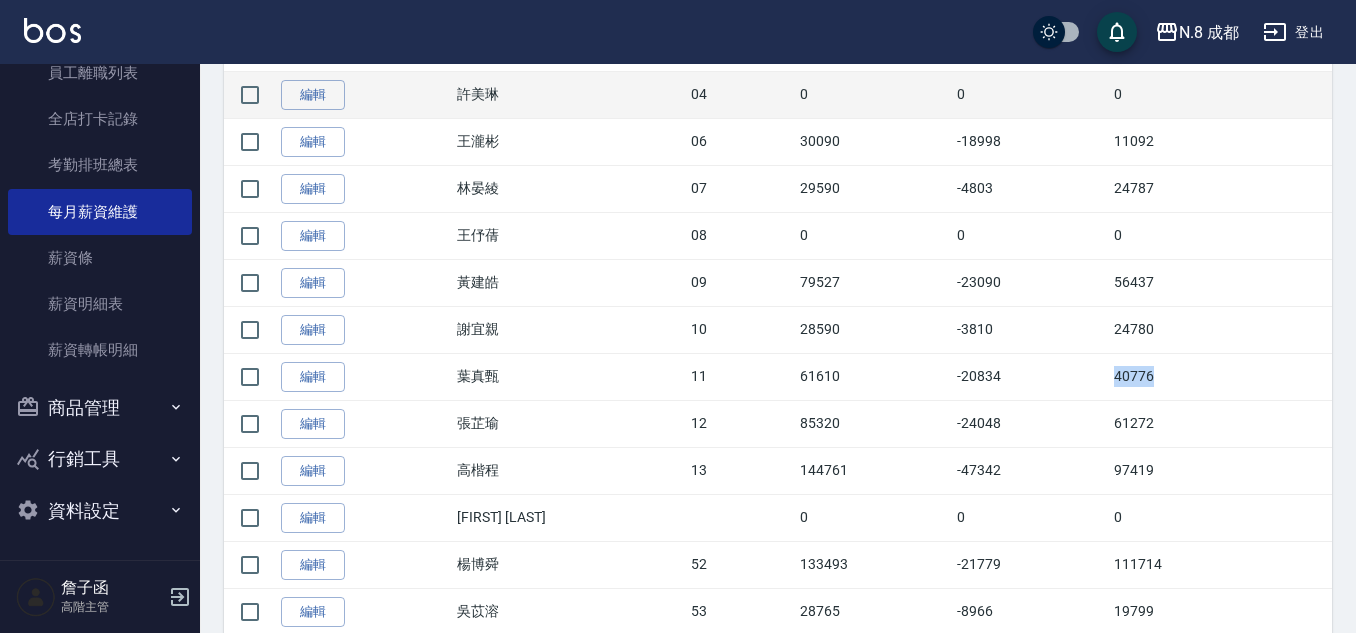 copy on "40776" 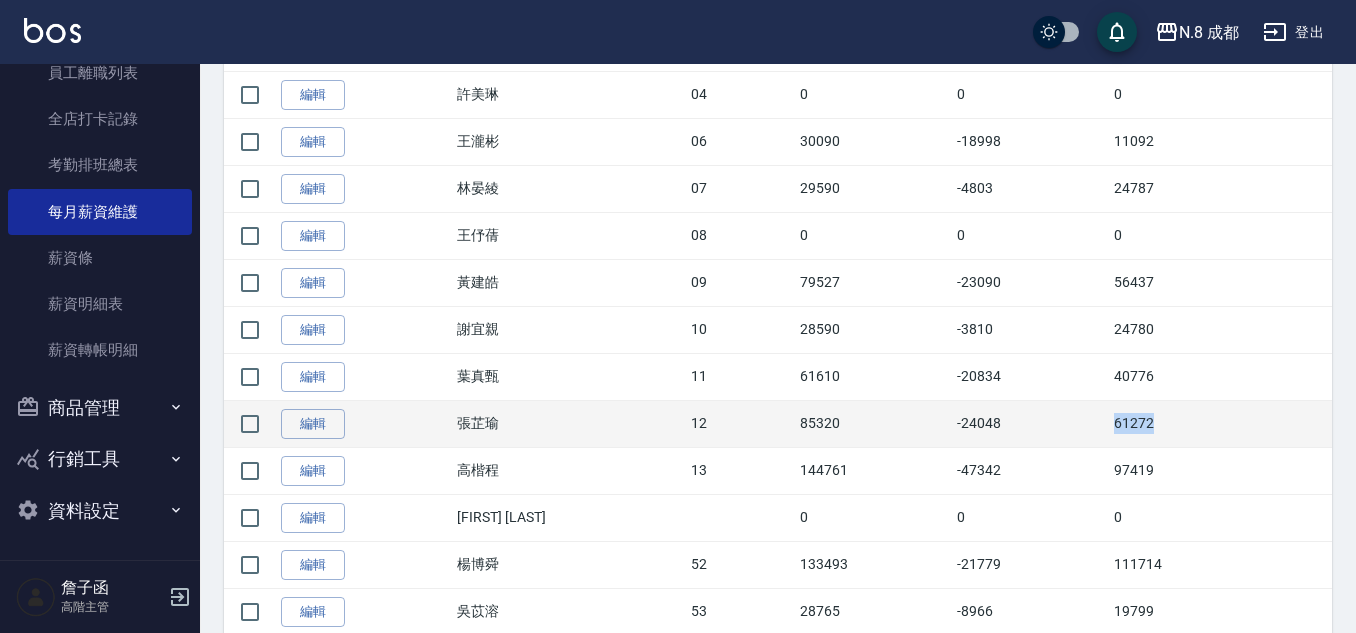 drag, startPoint x: 1077, startPoint y: 422, endPoint x: 1182, endPoint y: 419, distance: 105.04285 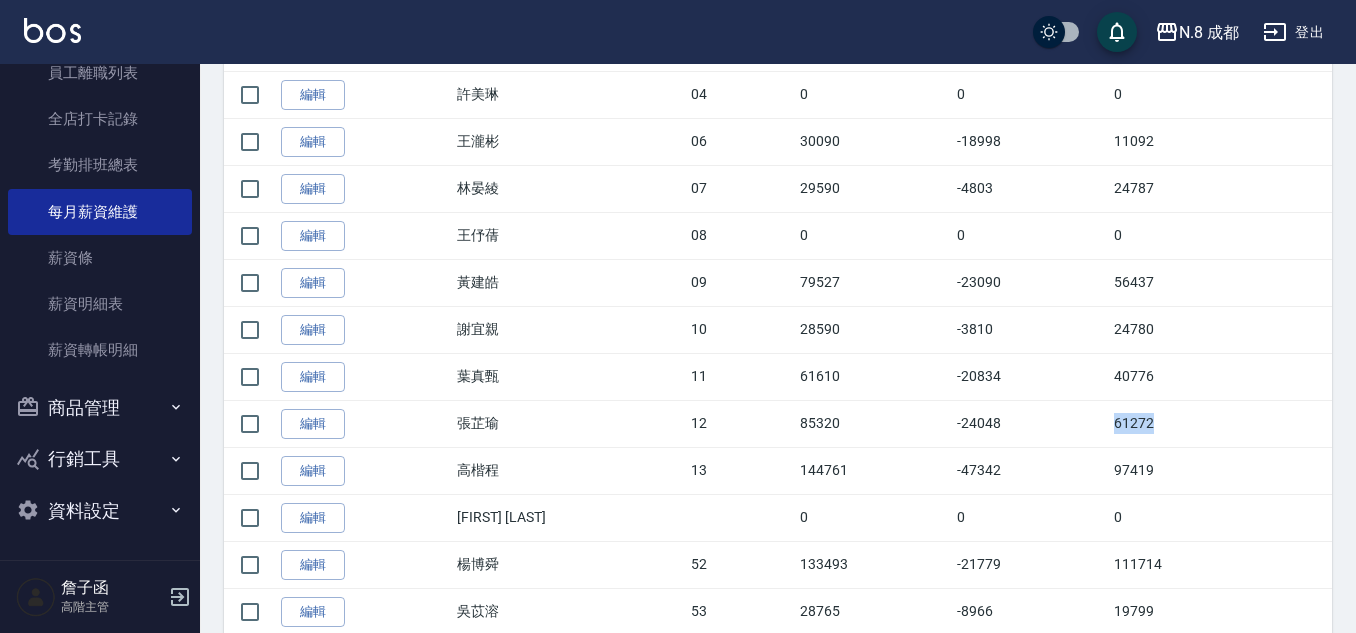 copy on "61272" 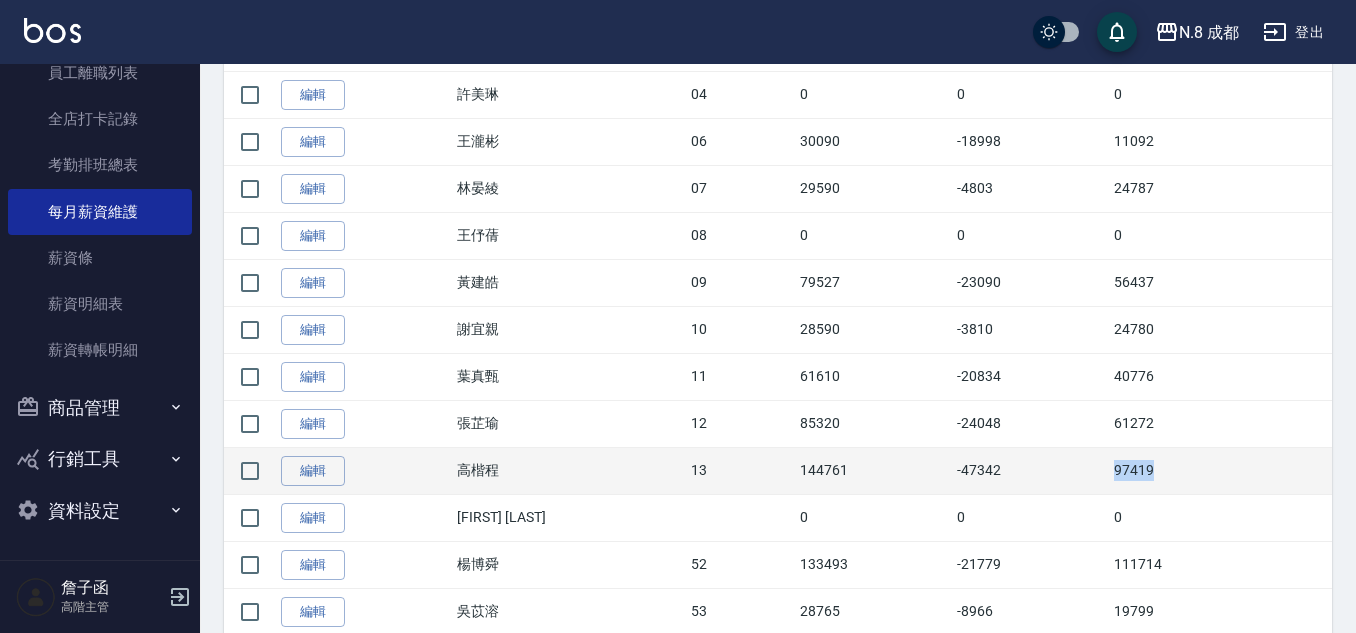 drag, startPoint x: 1081, startPoint y: 467, endPoint x: 1203, endPoint y: 471, distance: 122.06556 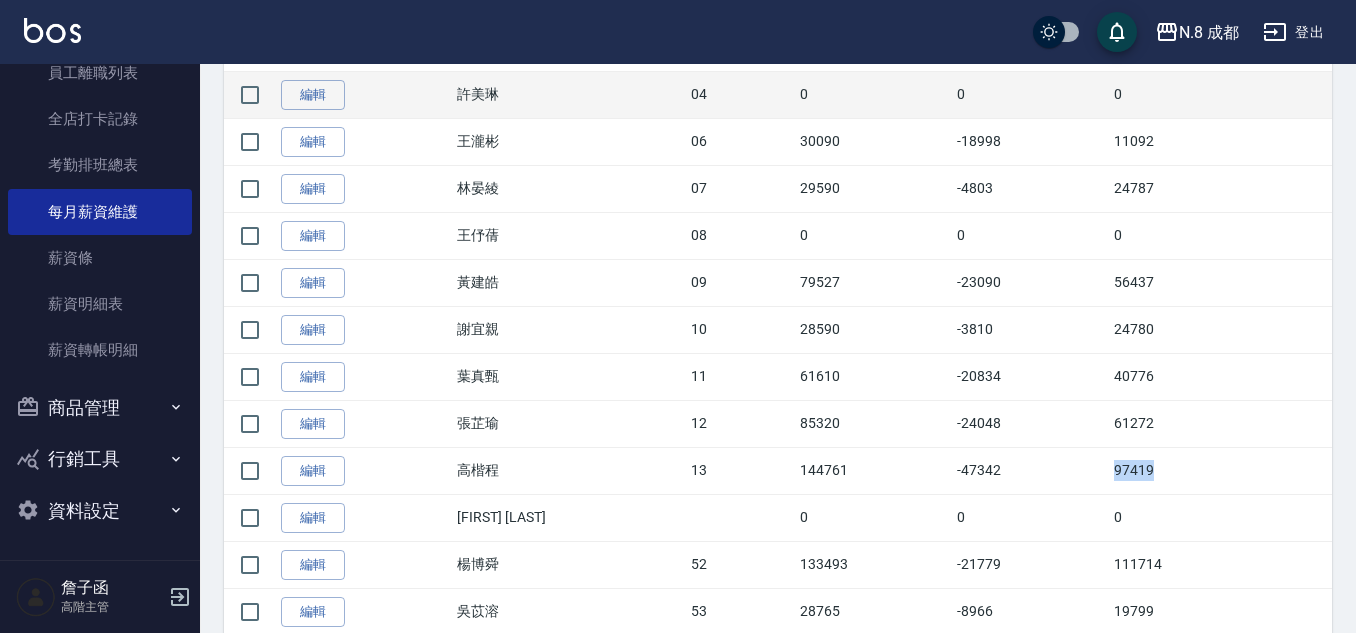 copy on "97419" 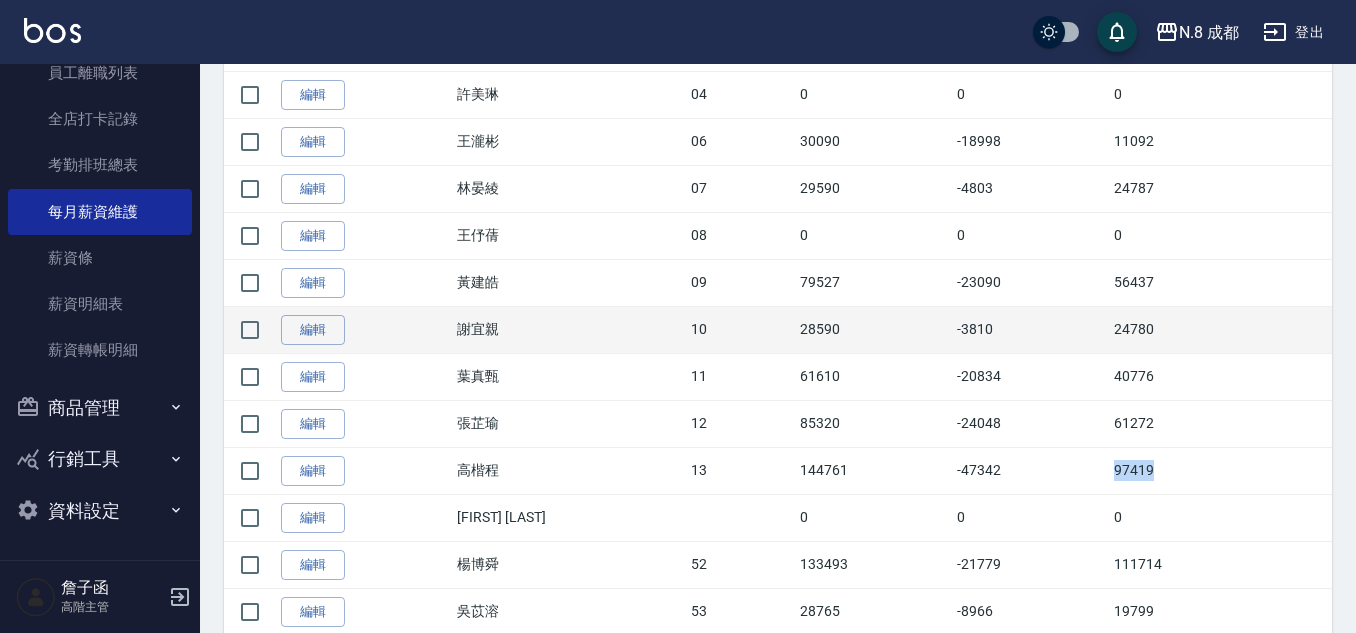 scroll, scrollTop: 800, scrollLeft: 0, axis: vertical 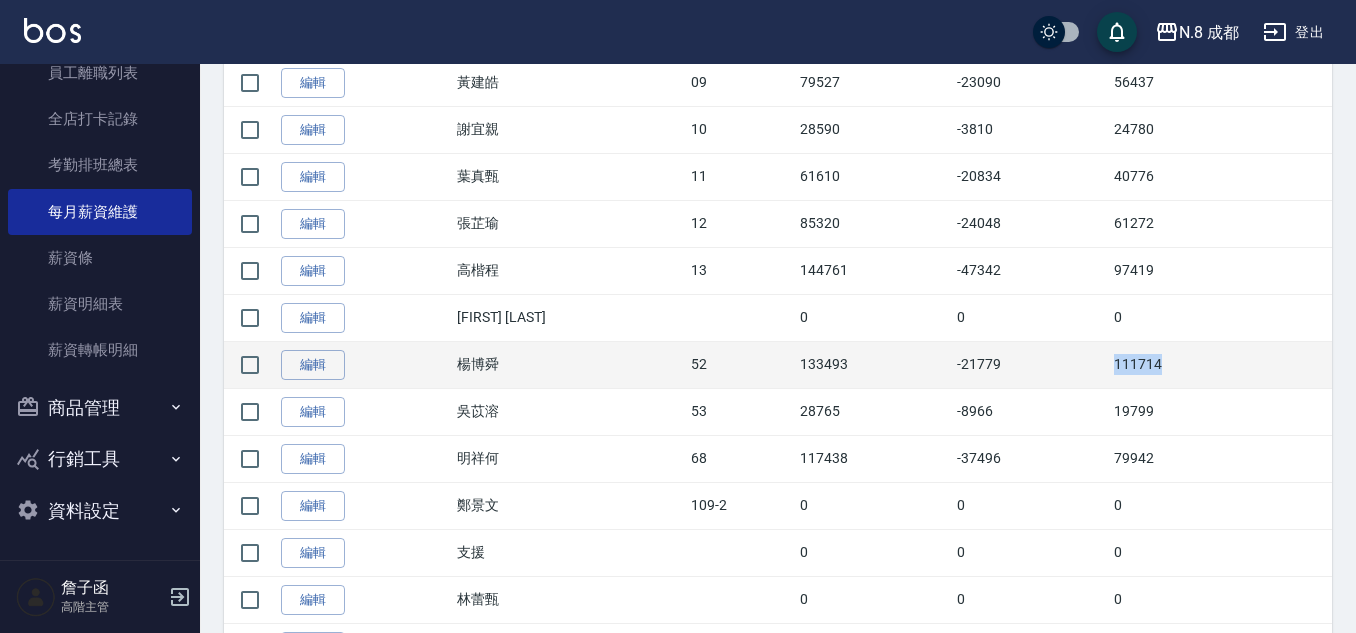 drag, startPoint x: 1073, startPoint y: 365, endPoint x: 1188, endPoint y: 362, distance: 115.03912 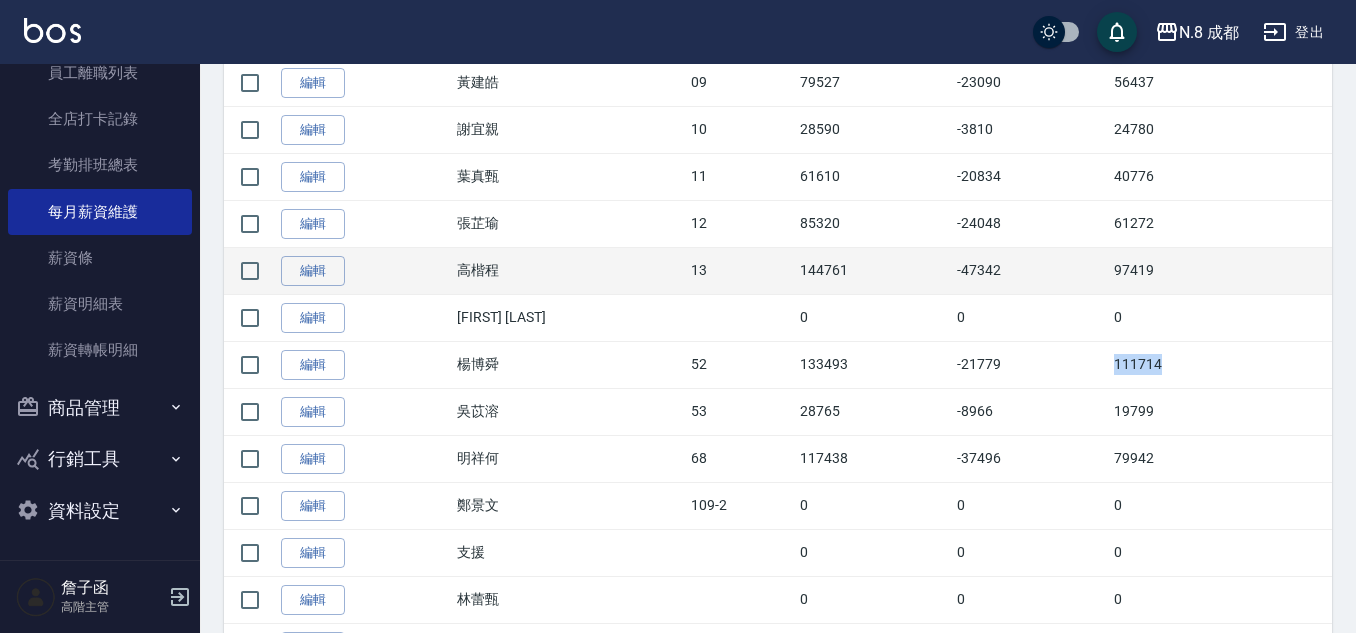 copy on "111714" 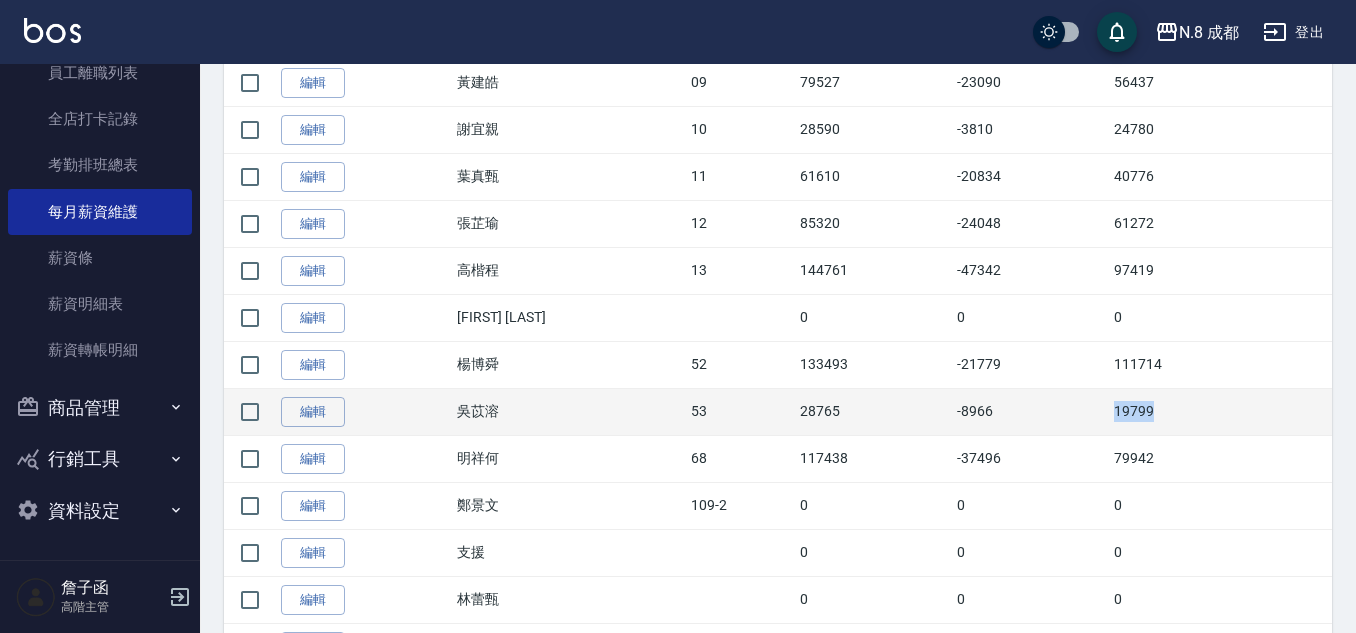 drag, startPoint x: 1073, startPoint y: 409, endPoint x: 1178, endPoint y: 409, distance: 105 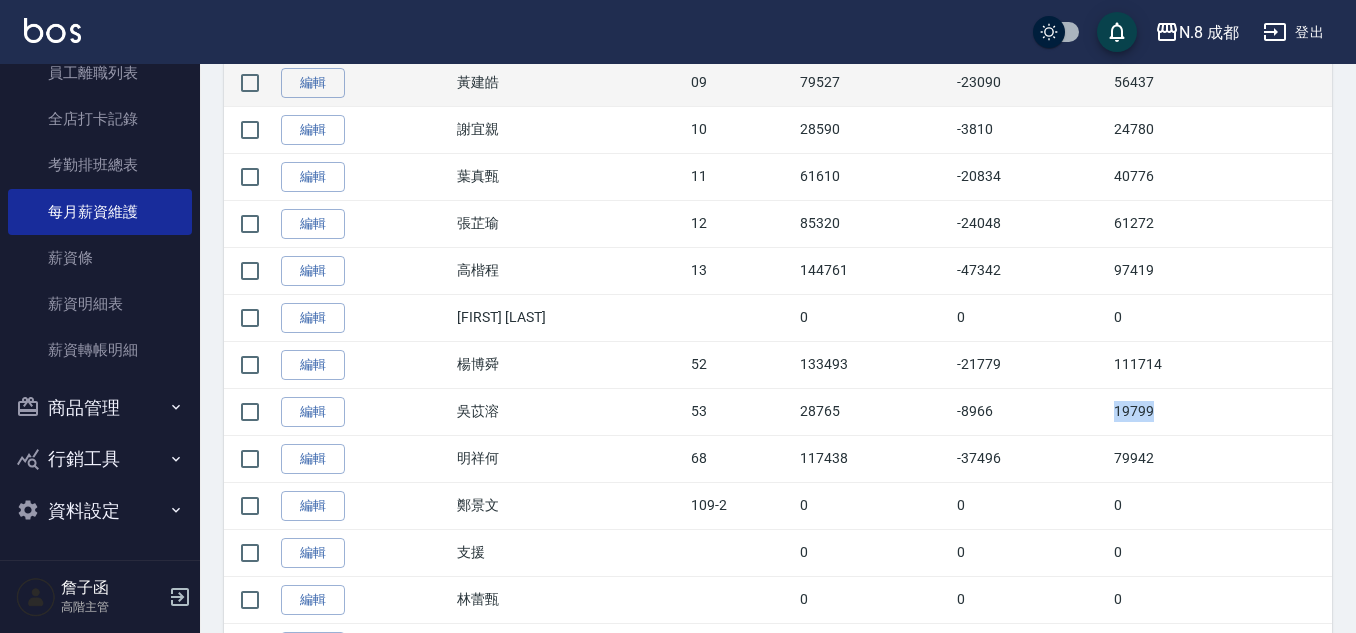 copy on "19799" 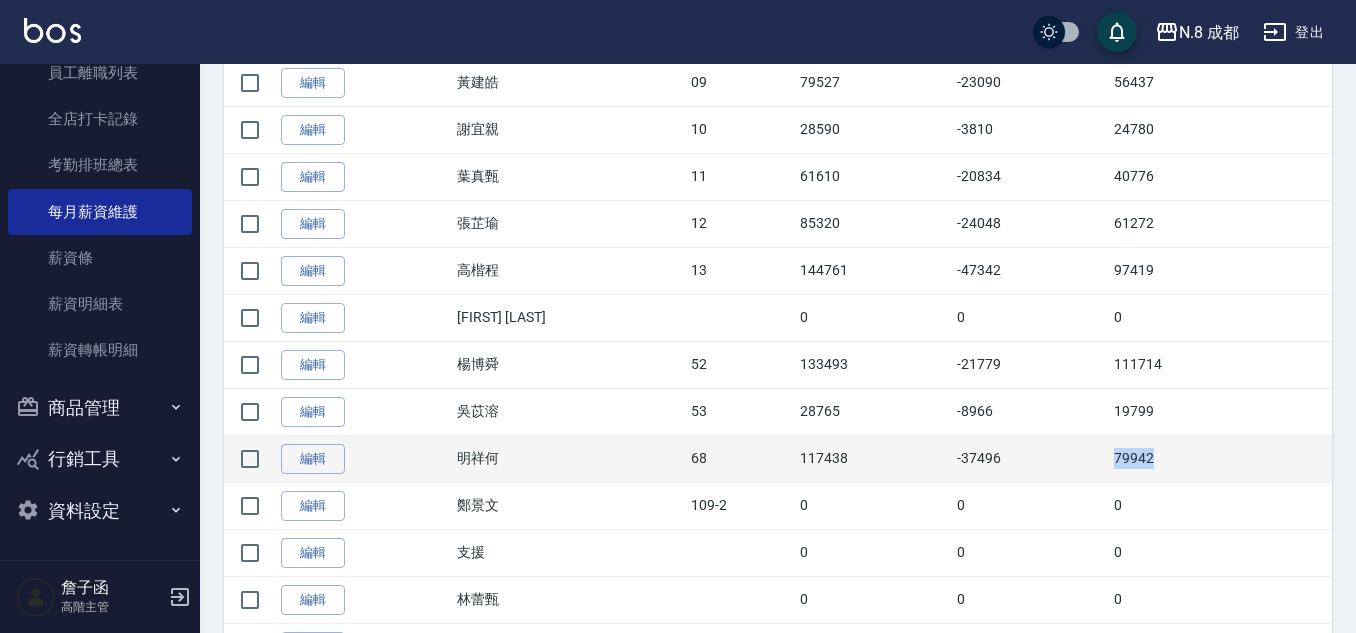 drag, startPoint x: 1075, startPoint y: 454, endPoint x: 1187, endPoint y: 462, distance: 112.28535 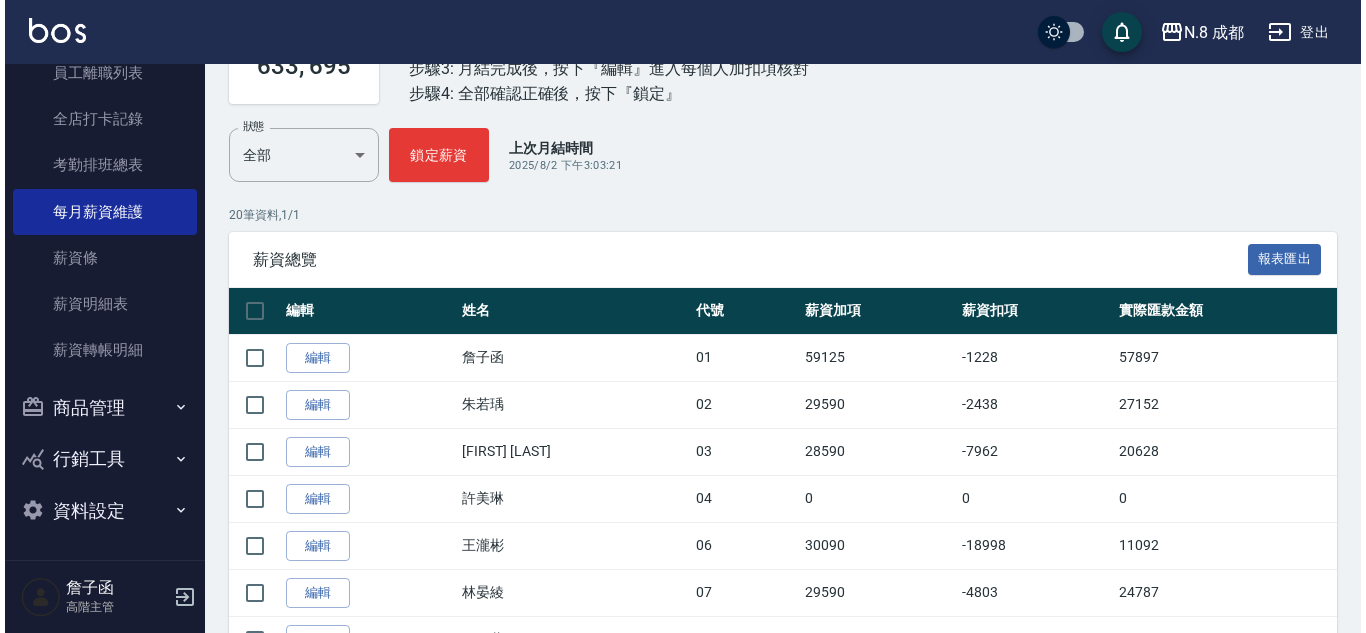 scroll, scrollTop: 0, scrollLeft: 0, axis: both 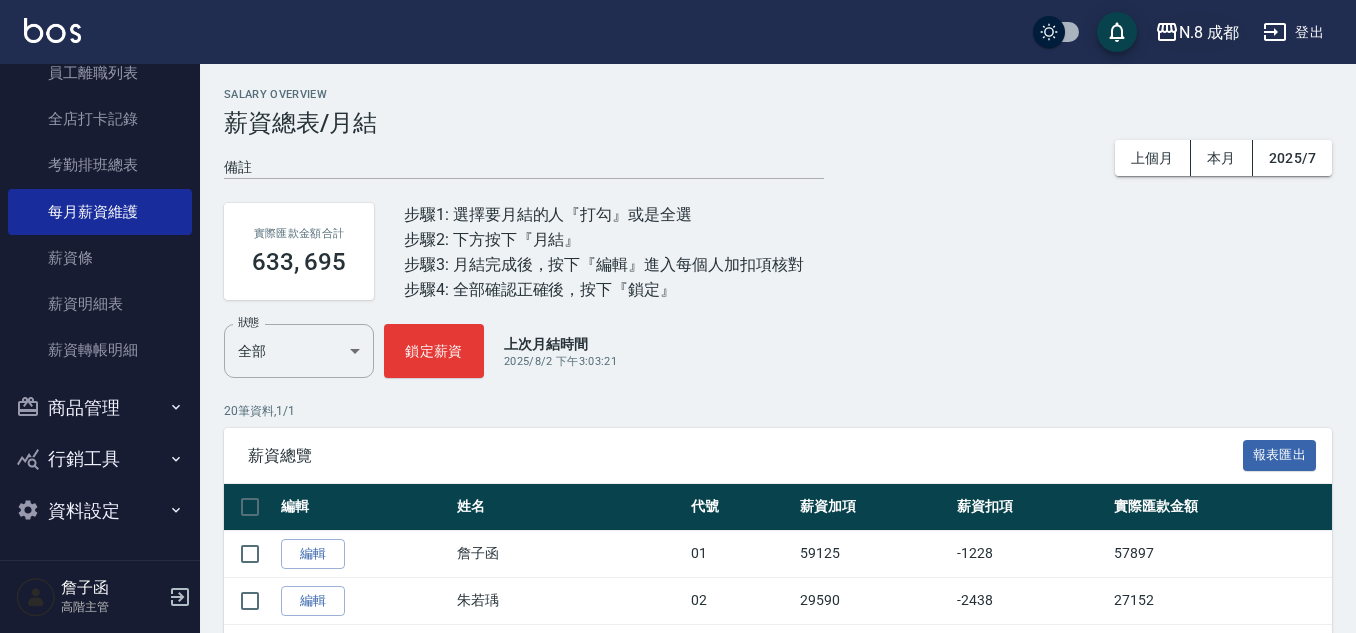 click on "N.8 成都" at bounding box center [1209, 32] 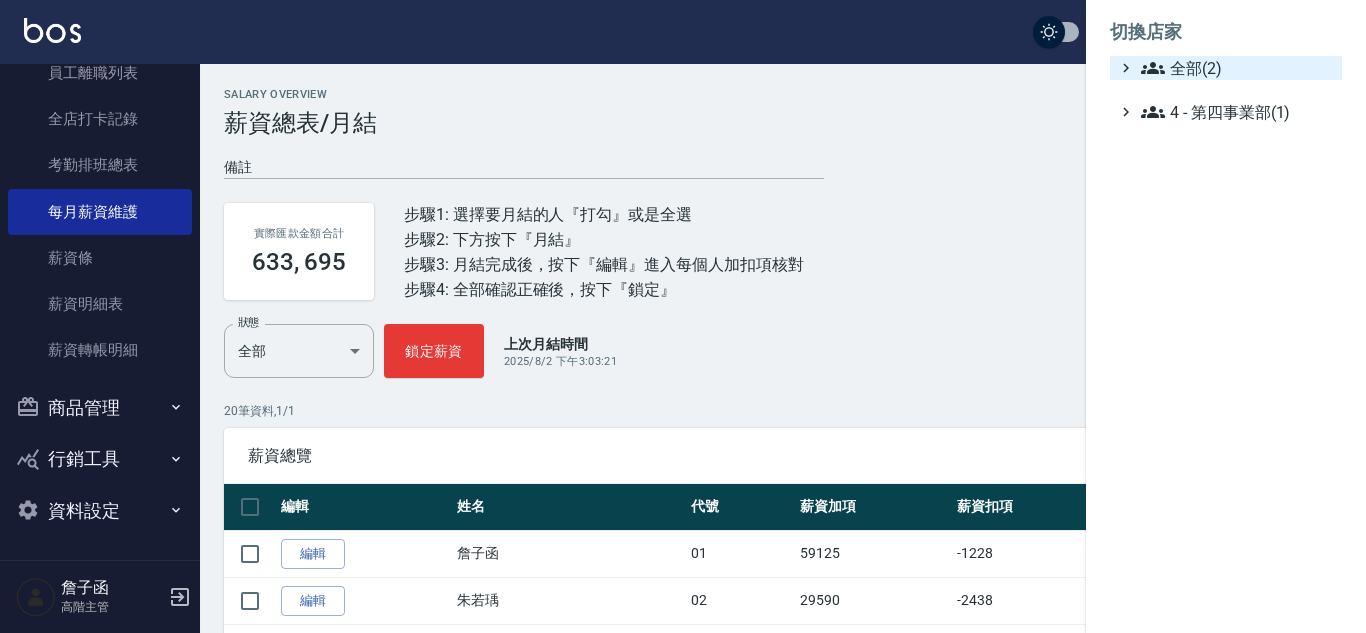 click on "全部(2)" at bounding box center [1237, 68] 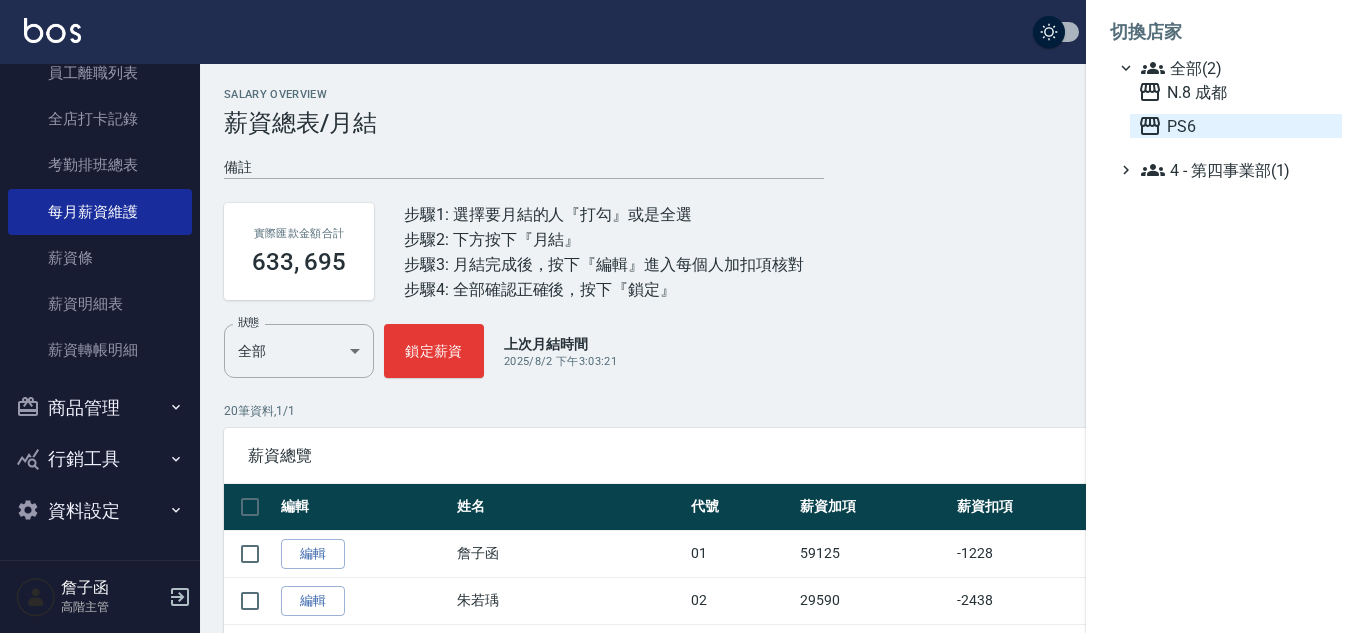click on "PS6" at bounding box center [1236, 126] 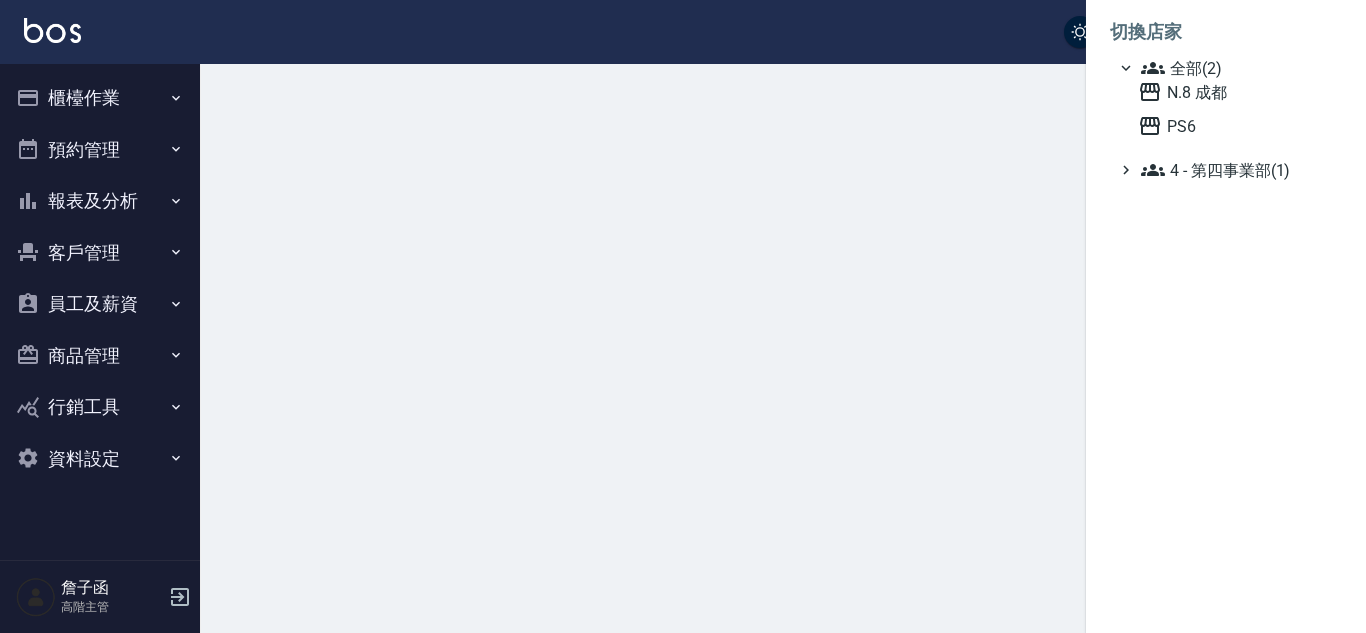 scroll, scrollTop: 0, scrollLeft: 0, axis: both 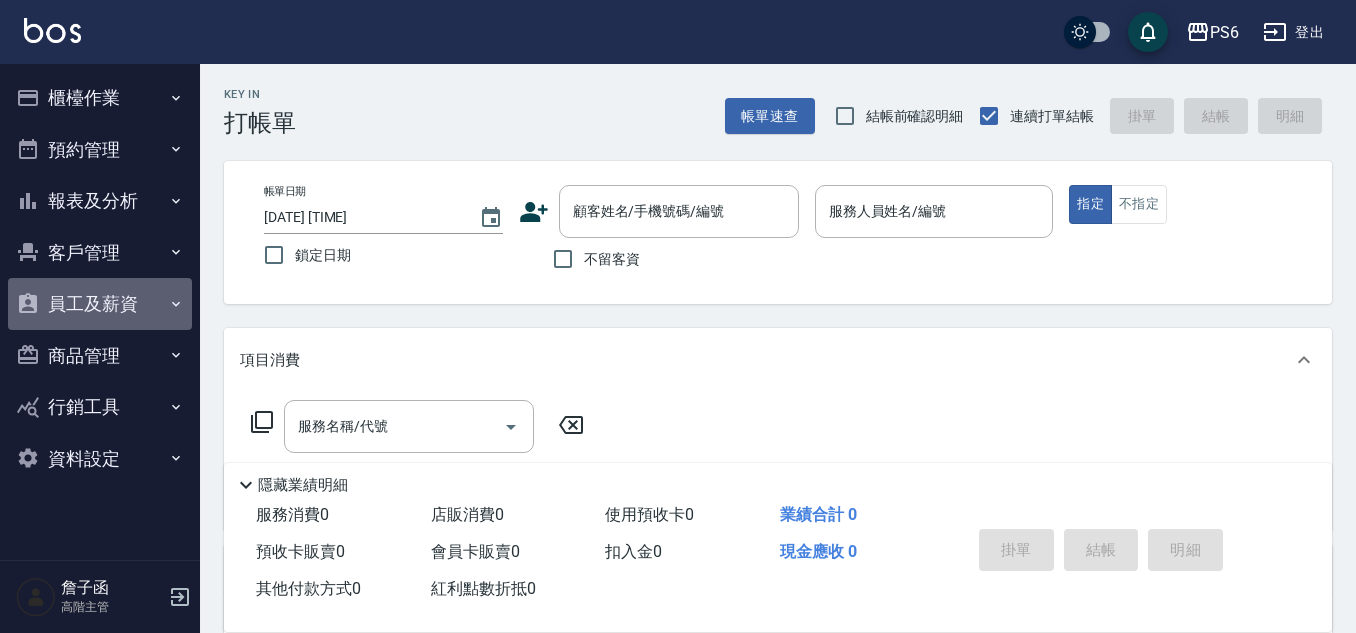 click on "員工及薪資" at bounding box center (100, 304) 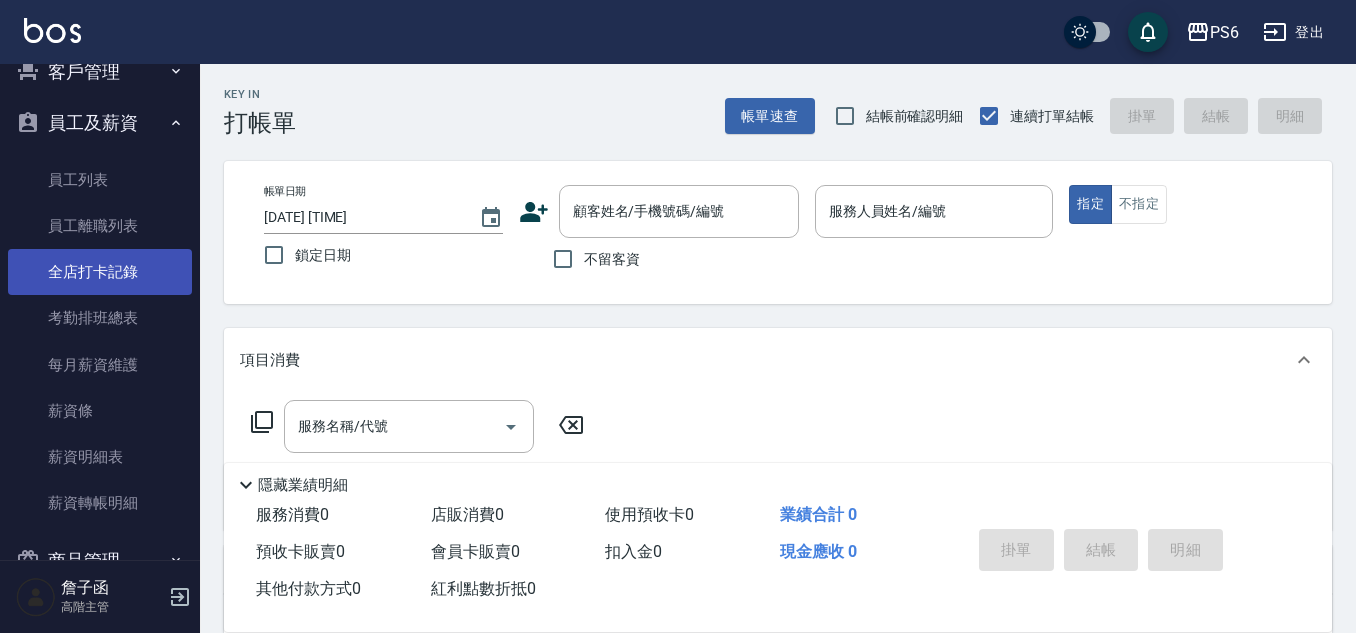 scroll, scrollTop: 300, scrollLeft: 0, axis: vertical 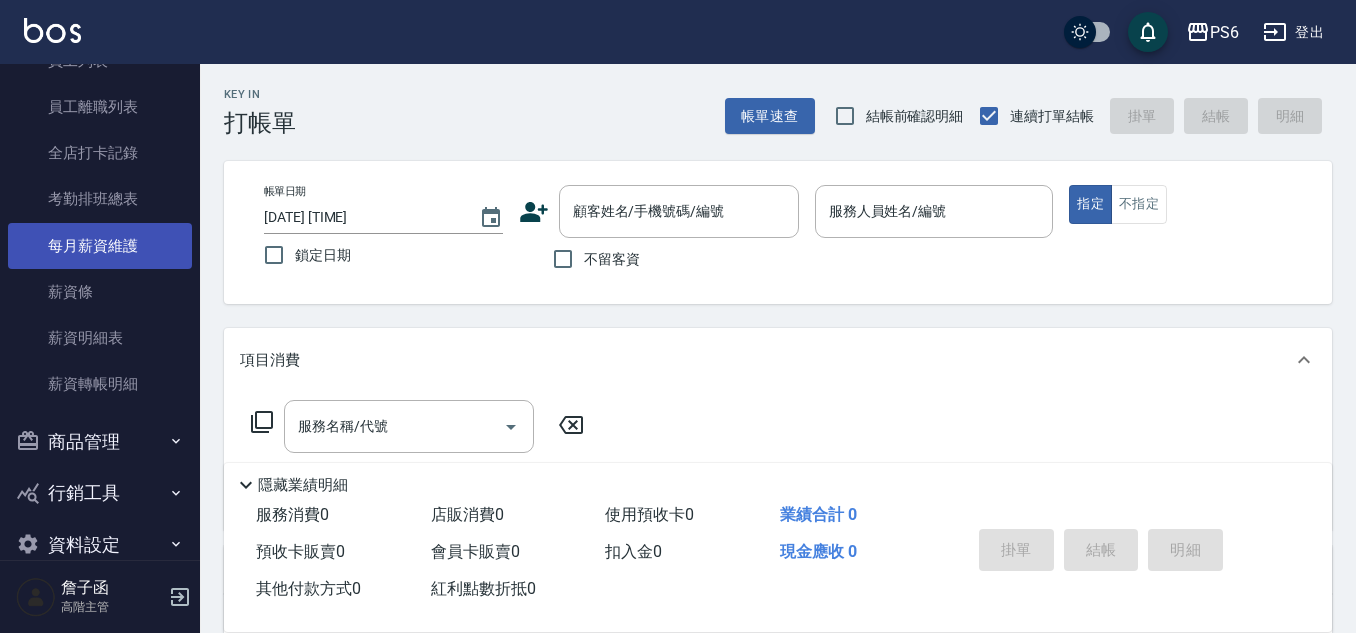 click on "每月薪資維護" at bounding box center [100, 246] 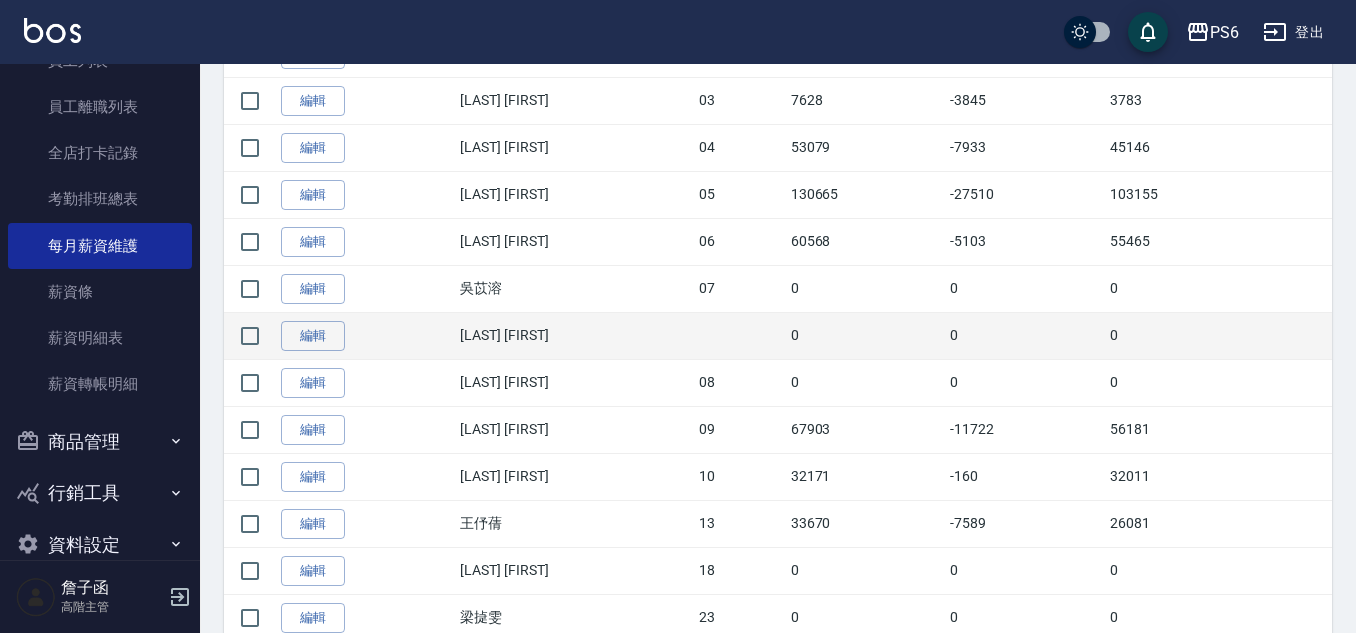 scroll, scrollTop: 100, scrollLeft: 0, axis: vertical 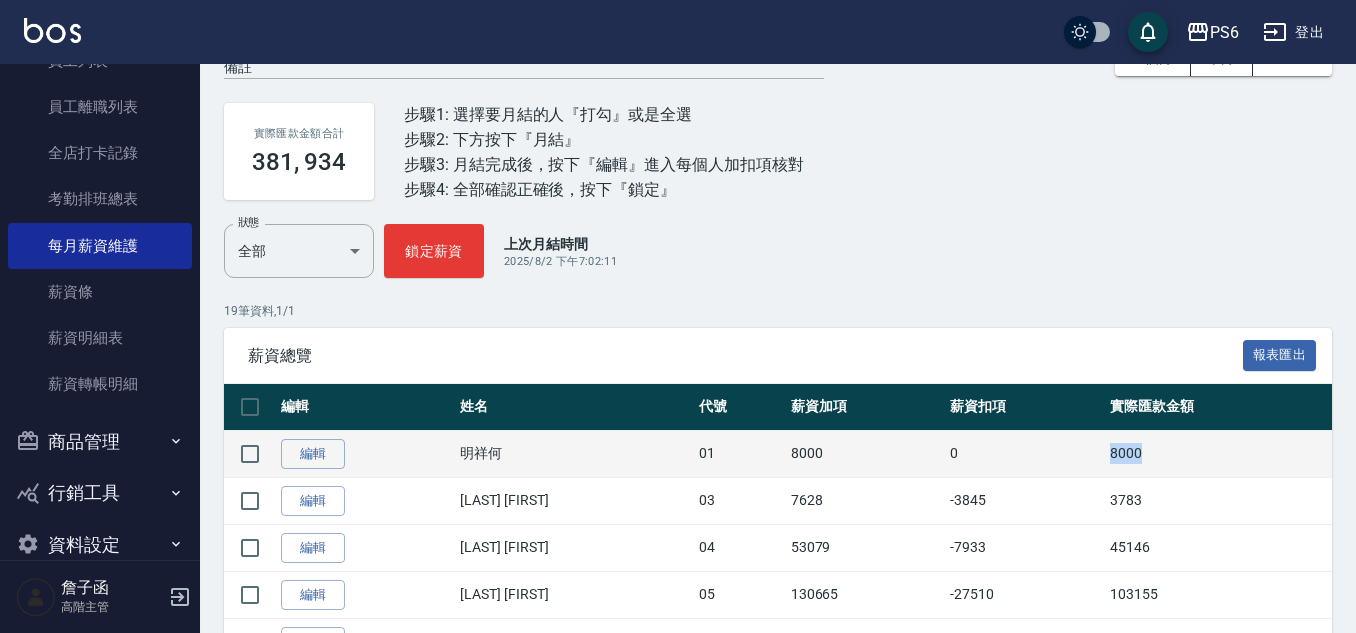 drag, startPoint x: 1082, startPoint y: 451, endPoint x: 1151, endPoint y: 453, distance: 69.02898 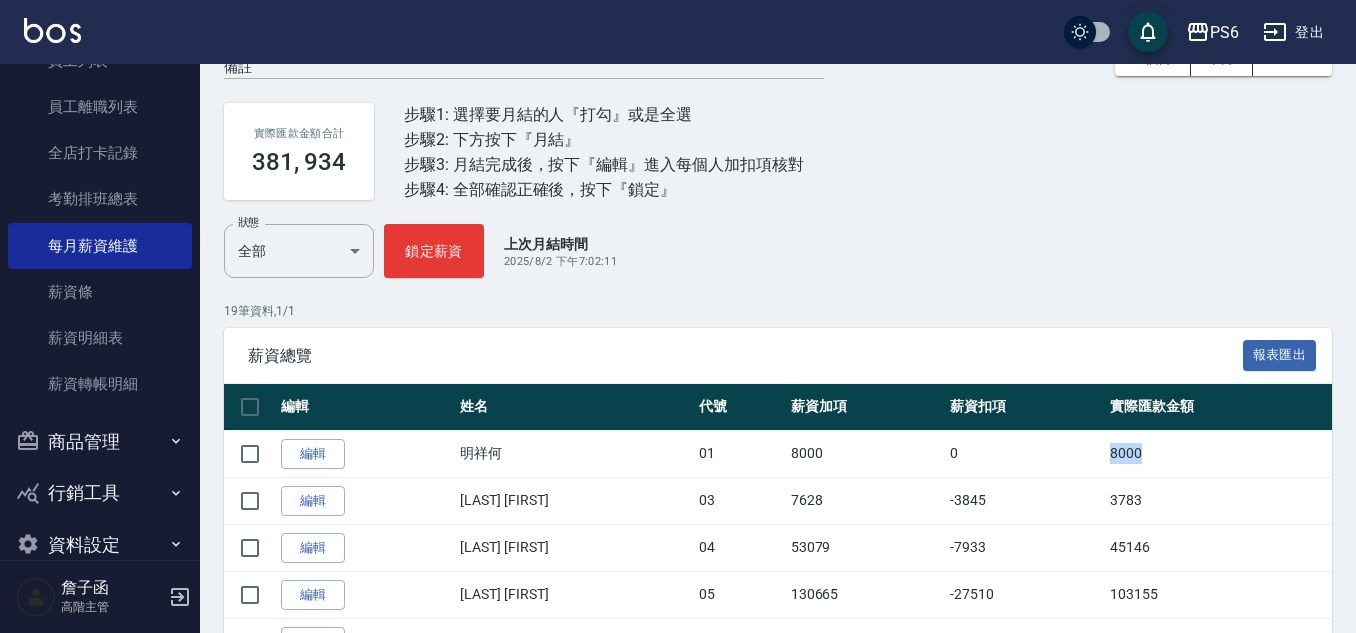 copy on "8000" 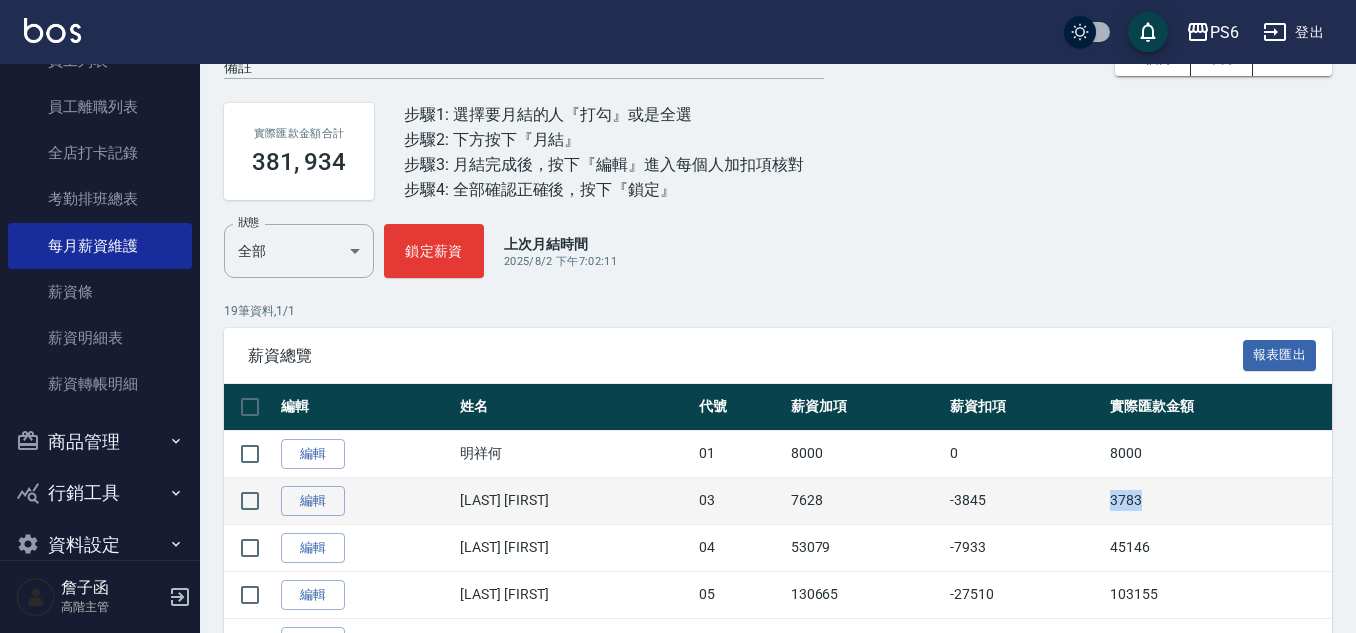 drag, startPoint x: 1079, startPoint y: 499, endPoint x: 1187, endPoint y: 505, distance: 108.16654 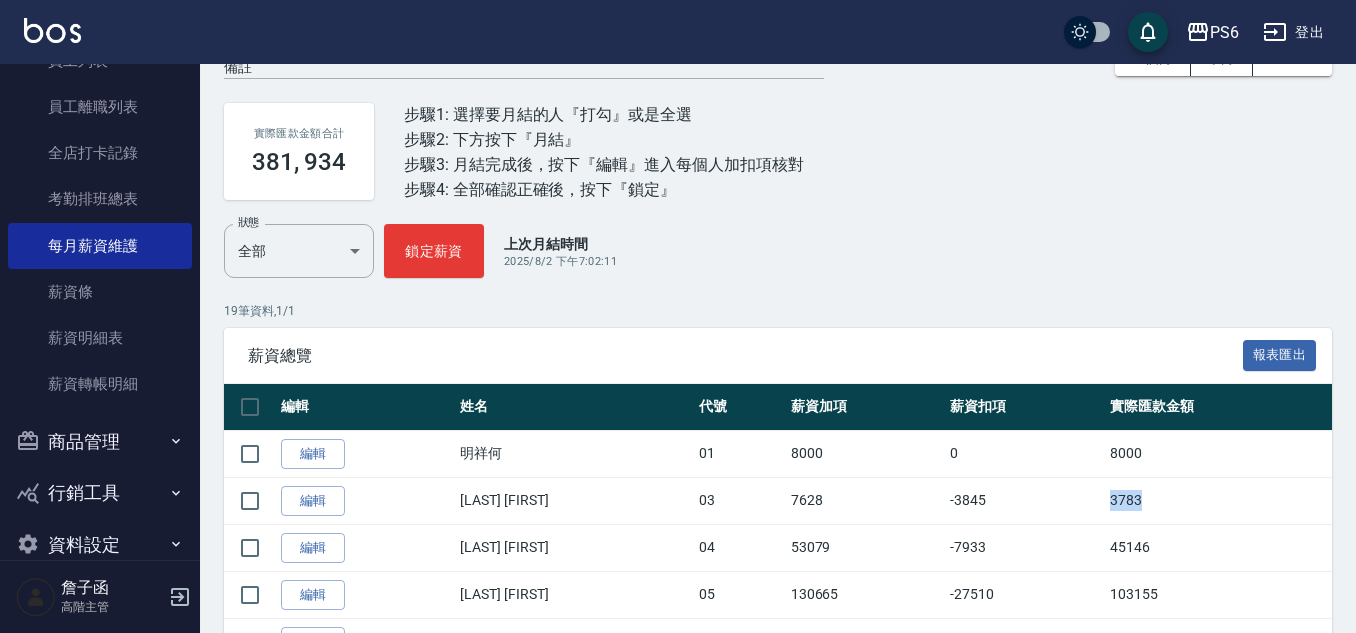 copy on "3783" 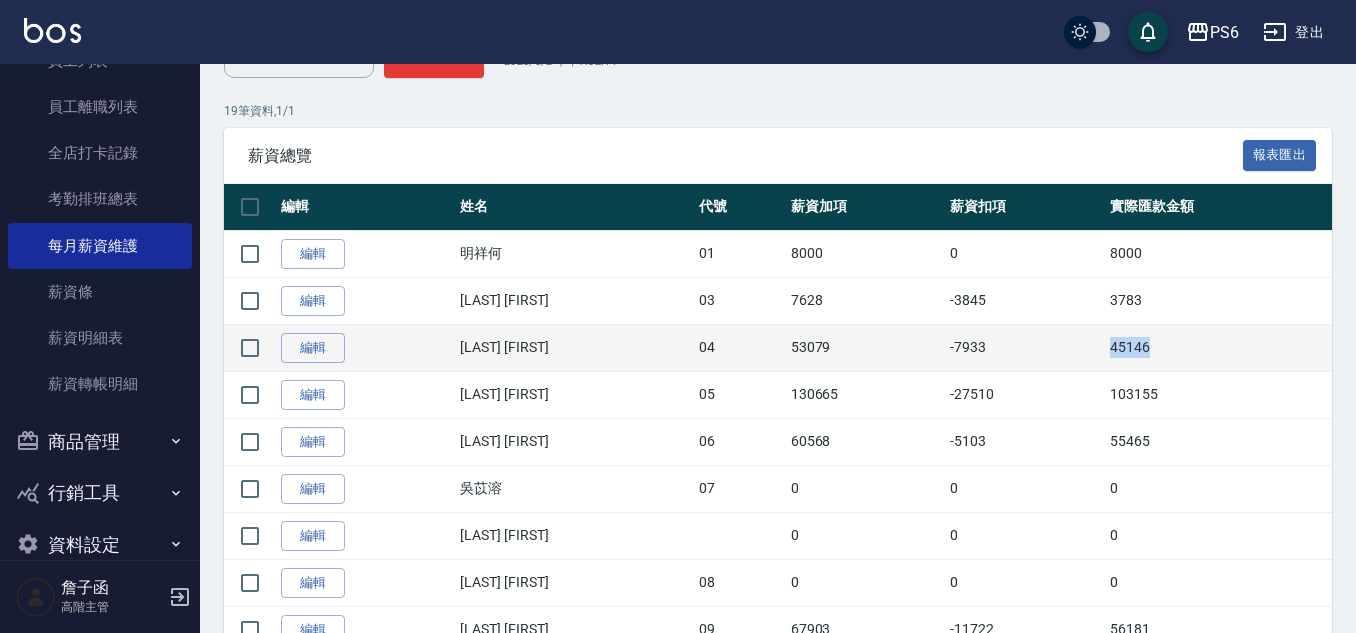 drag, startPoint x: 1069, startPoint y: 342, endPoint x: 1191, endPoint y: 346, distance: 122.06556 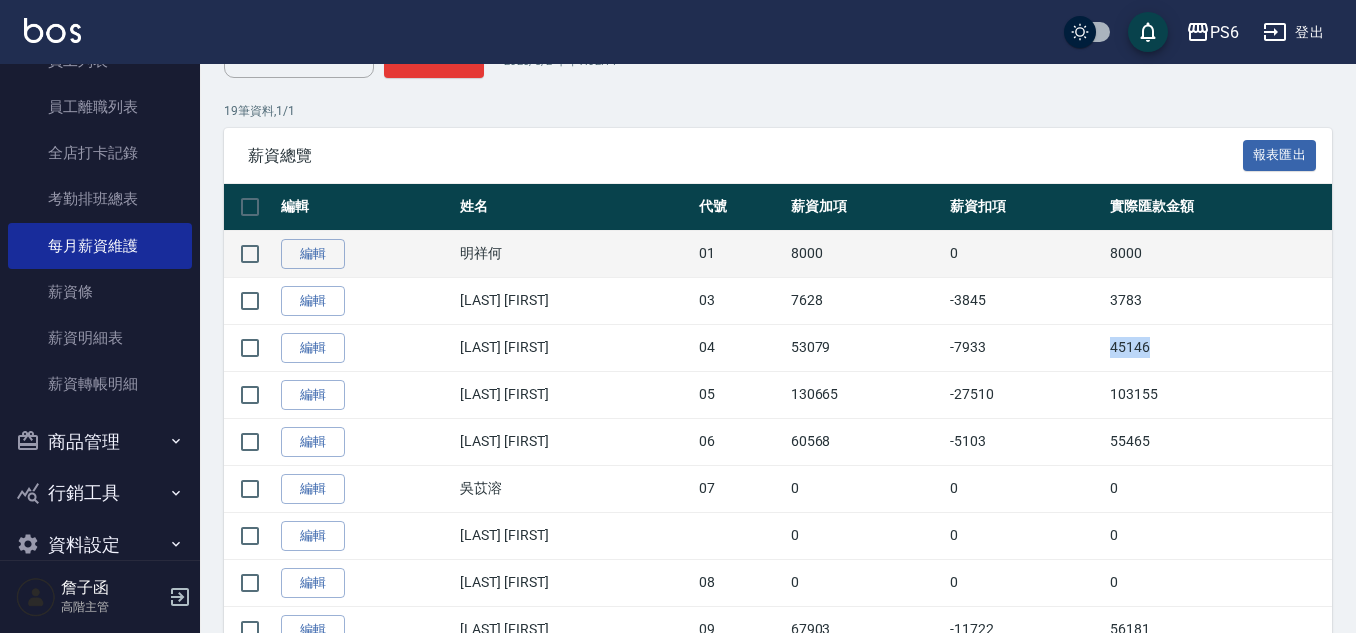 copy on "45146" 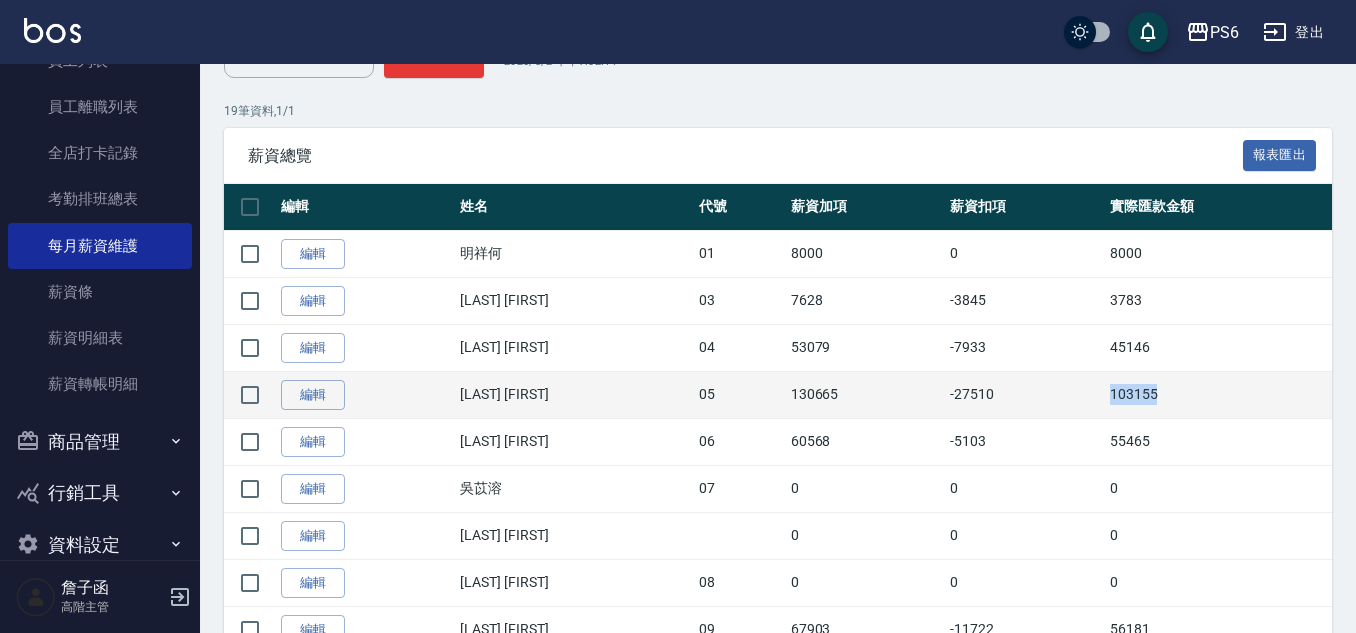 drag, startPoint x: 1064, startPoint y: 387, endPoint x: 1206, endPoint y: 402, distance: 142.79005 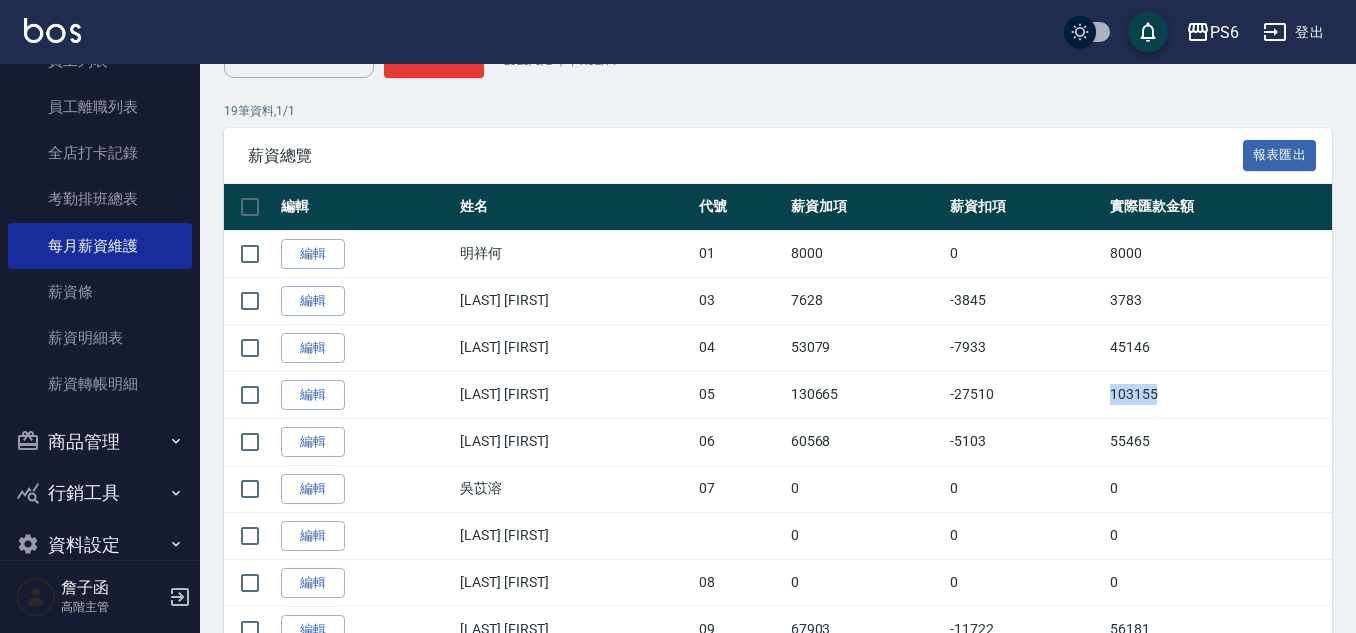 copy on "103155" 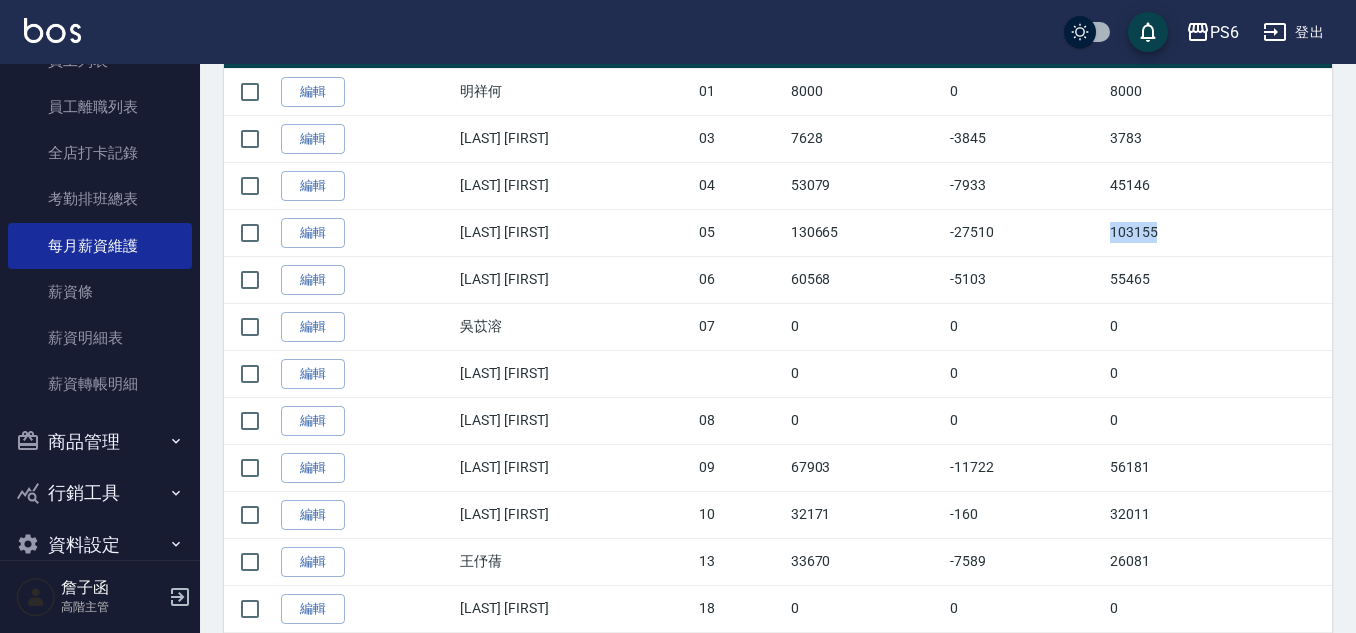 scroll, scrollTop: 500, scrollLeft: 0, axis: vertical 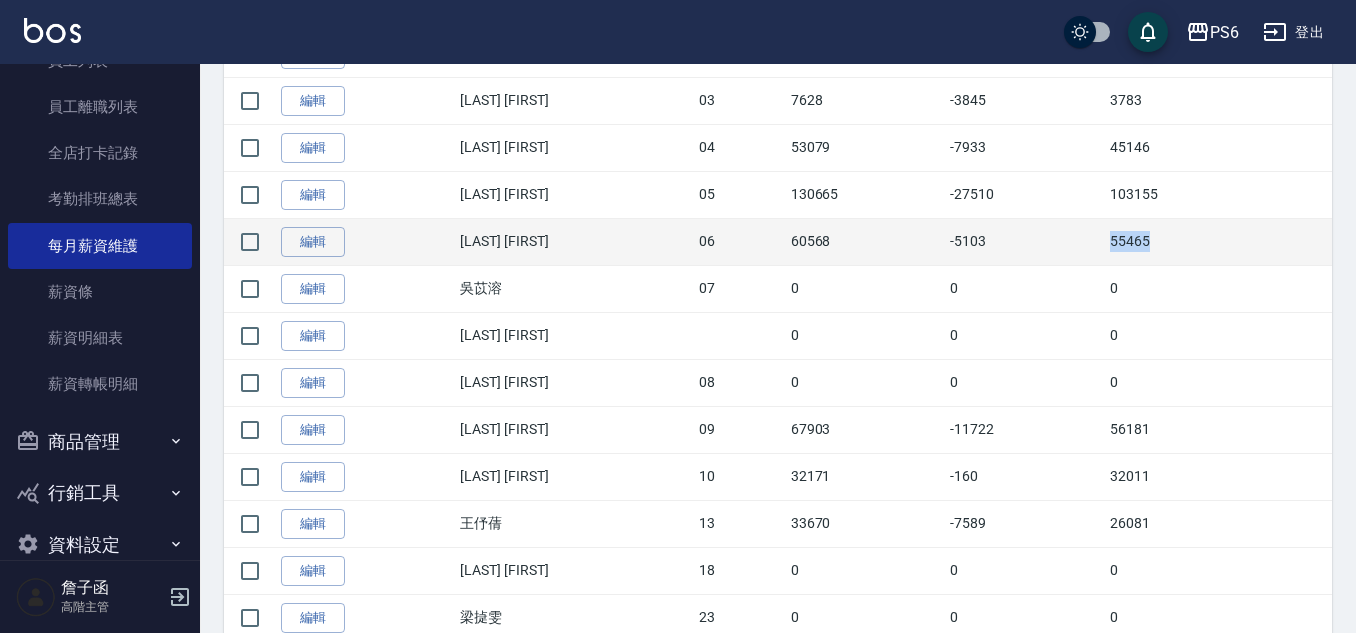 drag, startPoint x: 1078, startPoint y: 237, endPoint x: 1162, endPoint y: 237, distance: 84 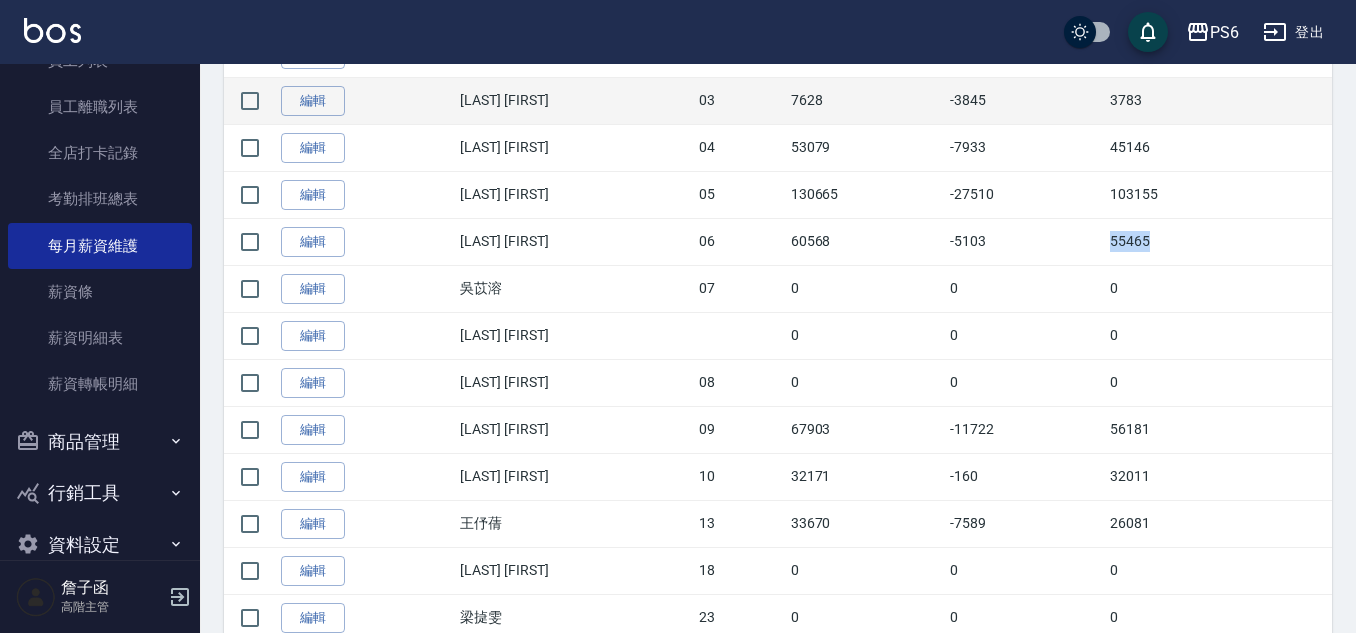 copy on "55465" 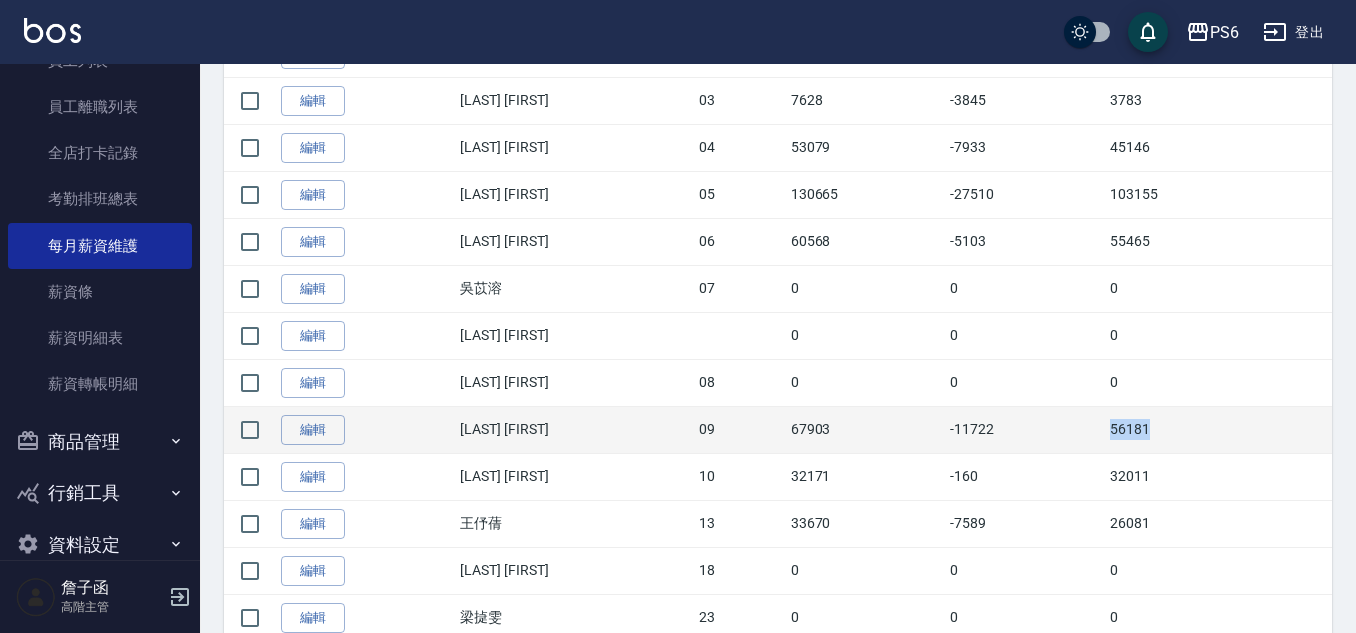 drag, startPoint x: 1076, startPoint y: 427, endPoint x: 1181, endPoint y: 435, distance: 105.30432 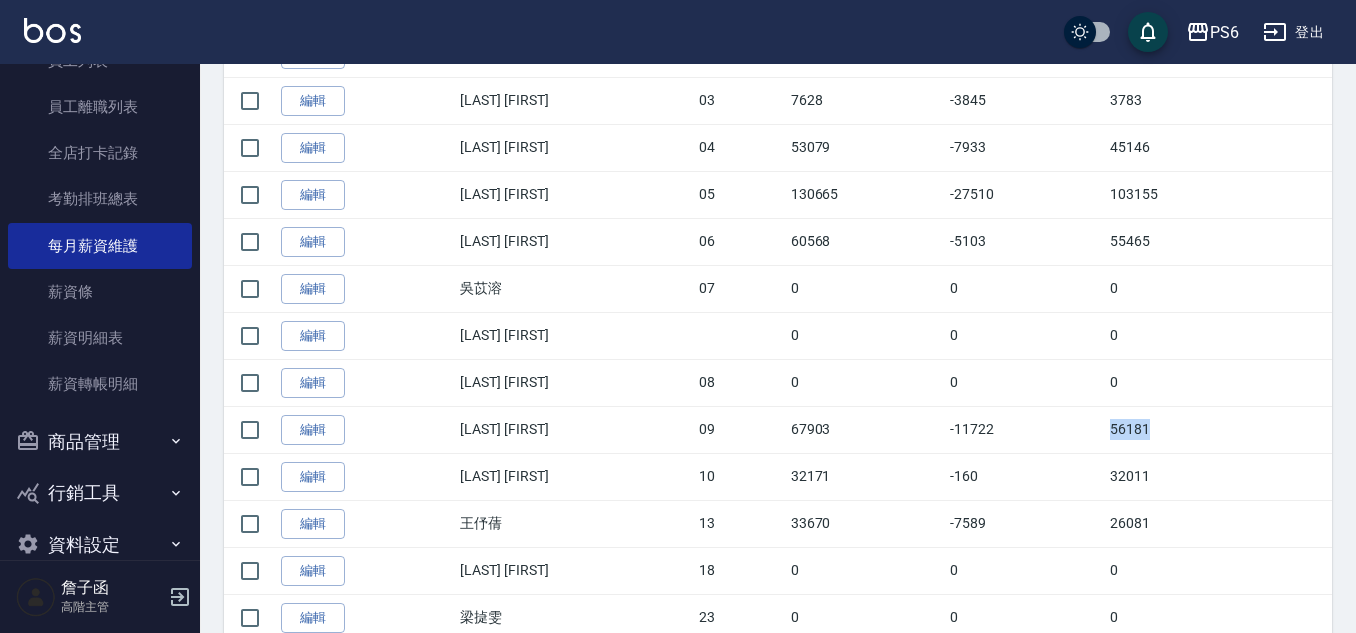 copy on "56181" 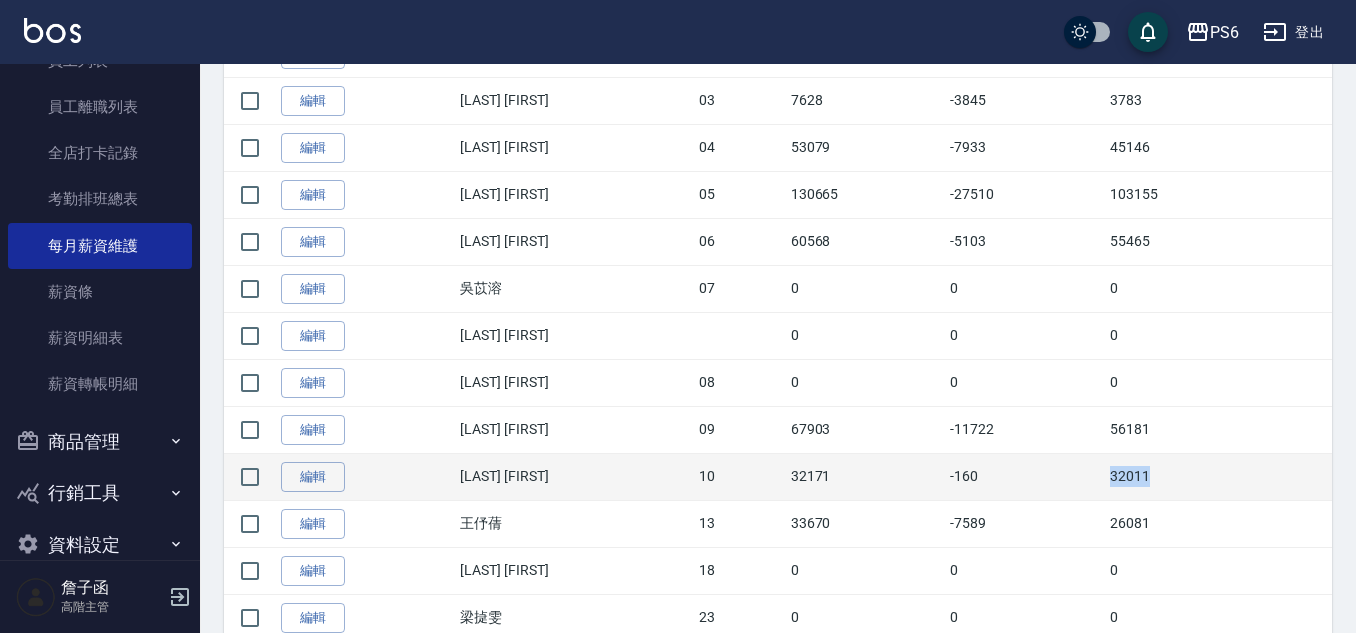drag, startPoint x: 1079, startPoint y: 472, endPoint x: 1201, endPoint y: 469, distance: 122.03688 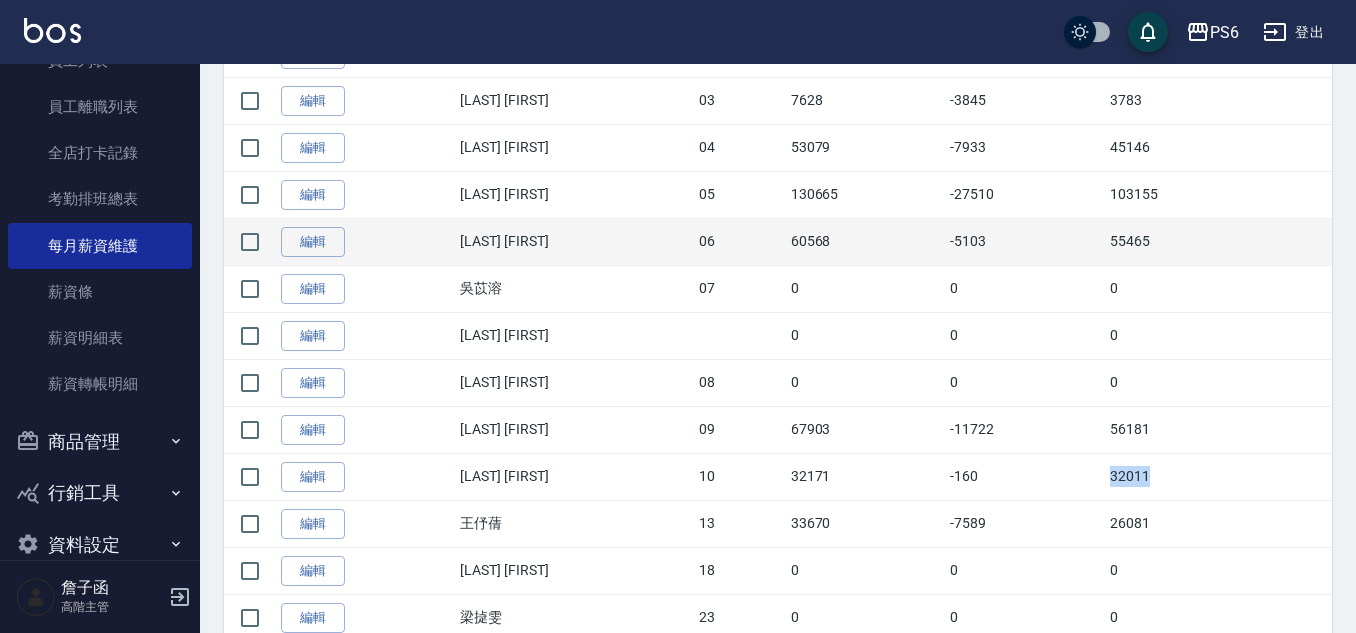 copy on "32011" 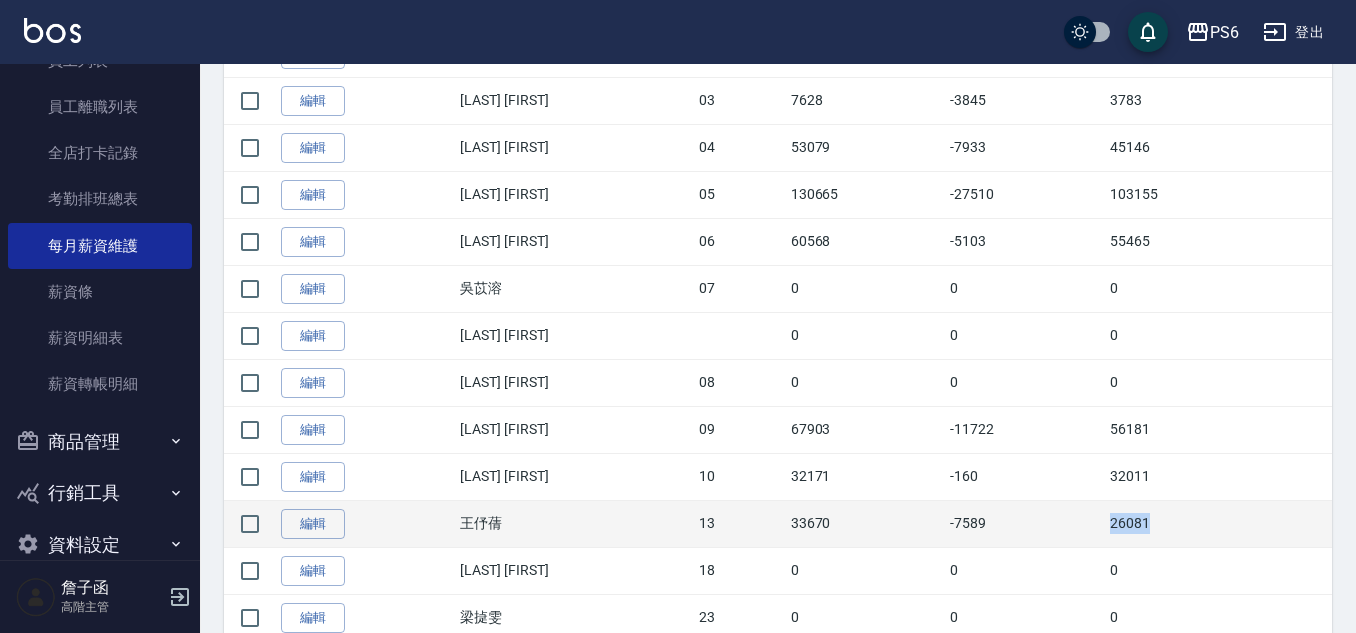 drag, startPoint x: 1085, startPoint y: 520, endPoint x: 1168, endPoint y: 519, distance: 83.00603 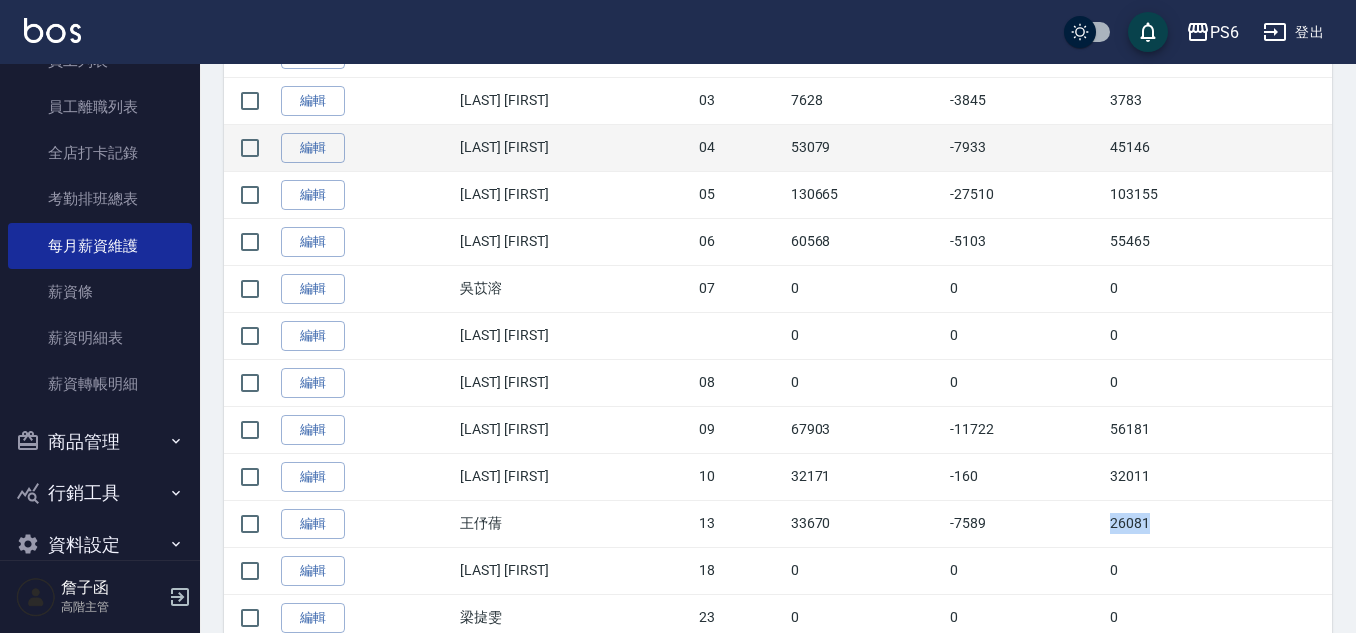 copy on "26081" 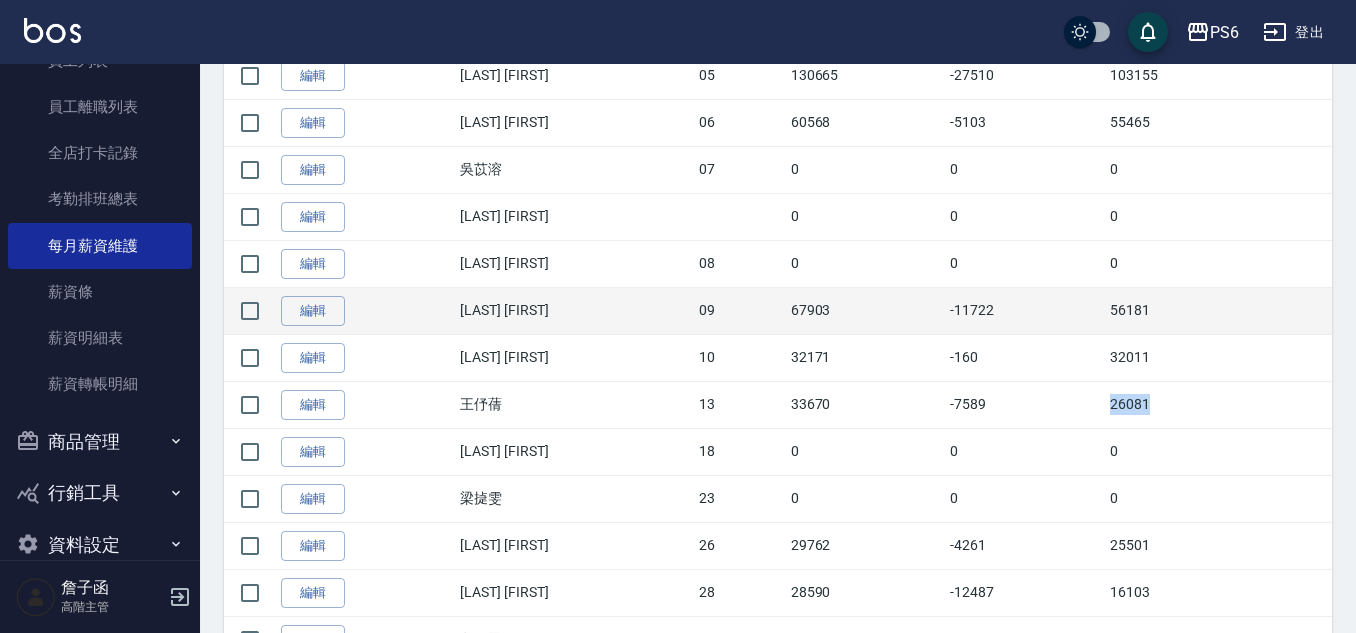 scroll, scrollTop: 700, scrollLeft: 0, axis: vertical 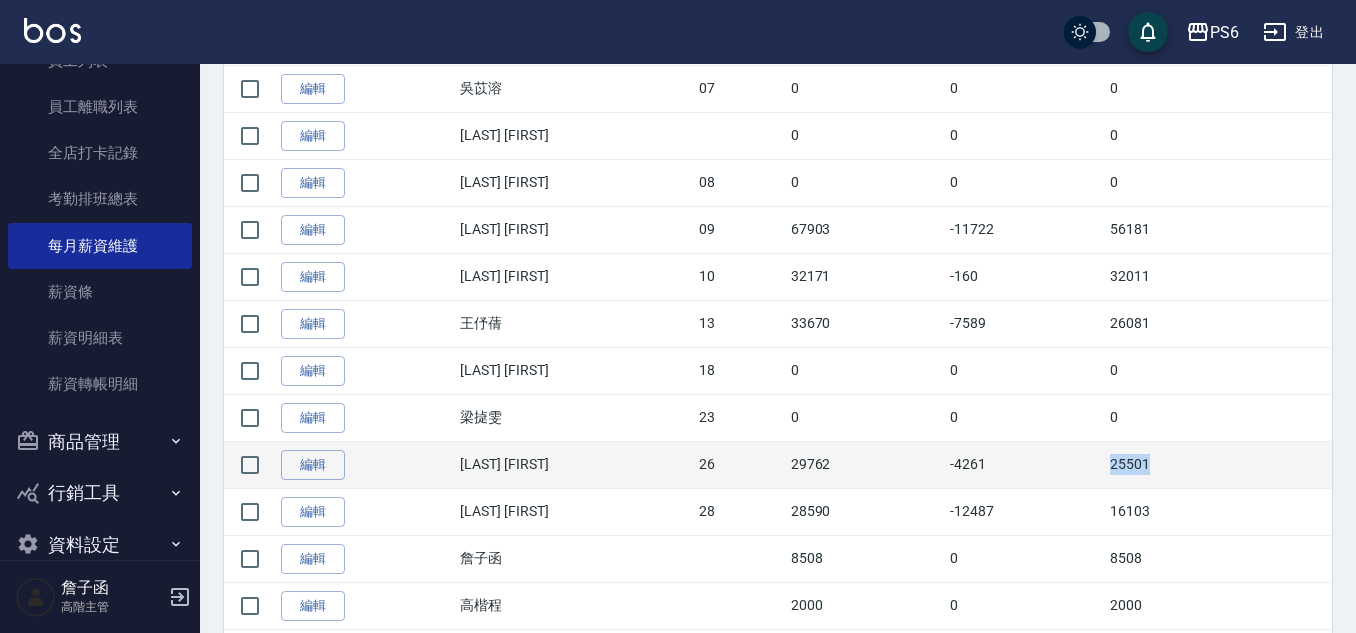 drag, startPoint x: 1075, startPoint y: 463, endPoint x: 1199, endPoint y: 472, distance: 124.32619 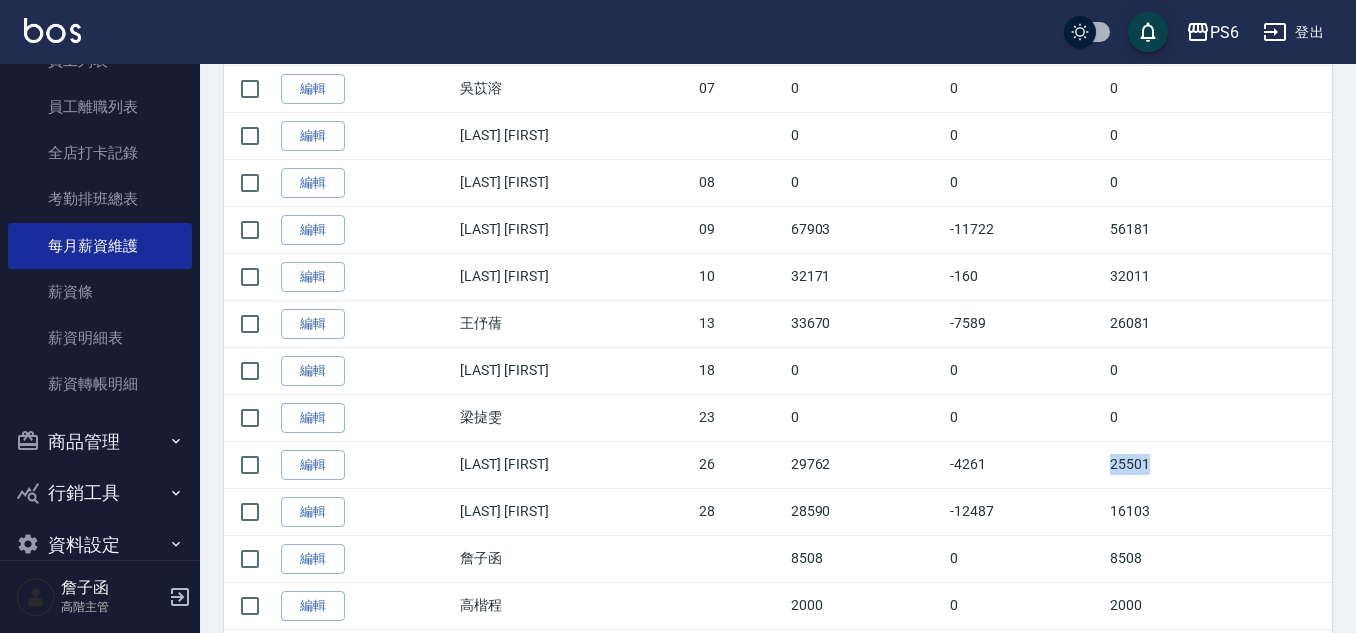 copy on "25501" 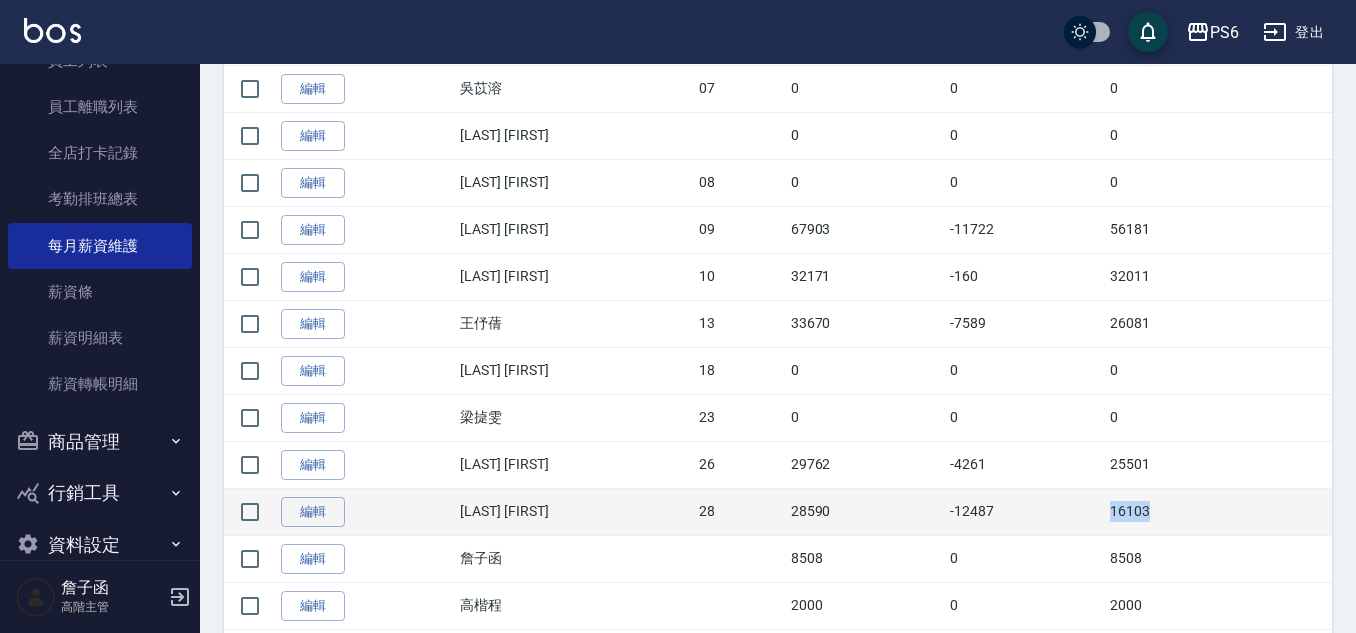 drag, startPoint x: 1077, startPoint y: 508, endPoint x: 1177, endPoint y: 515, distance: 100.2447 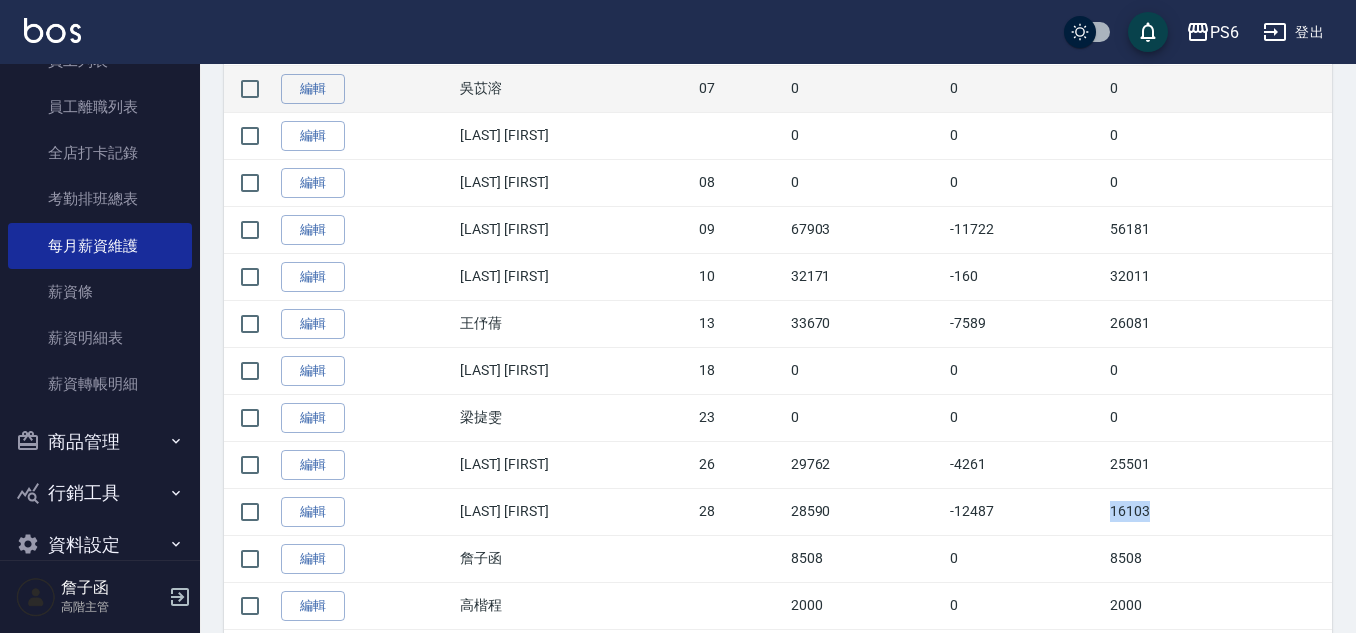 copy on "16103" 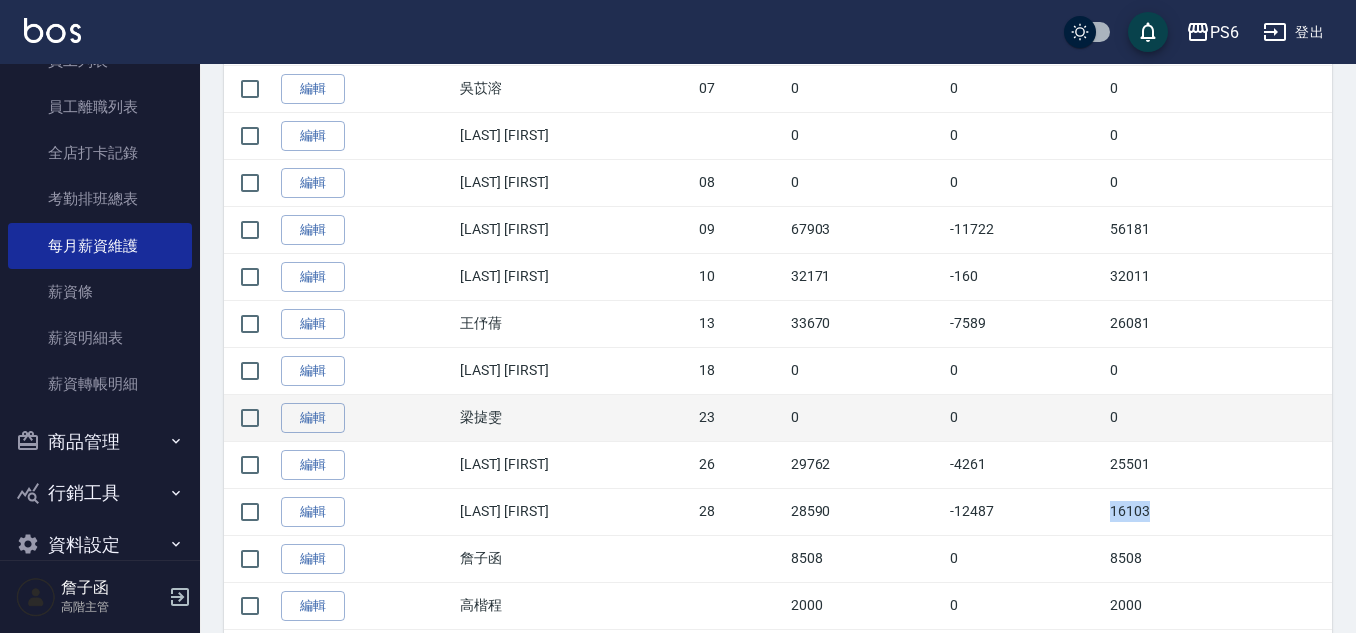 scroll, scrollTop: 855, scrollLeft: 0, axis: vertical 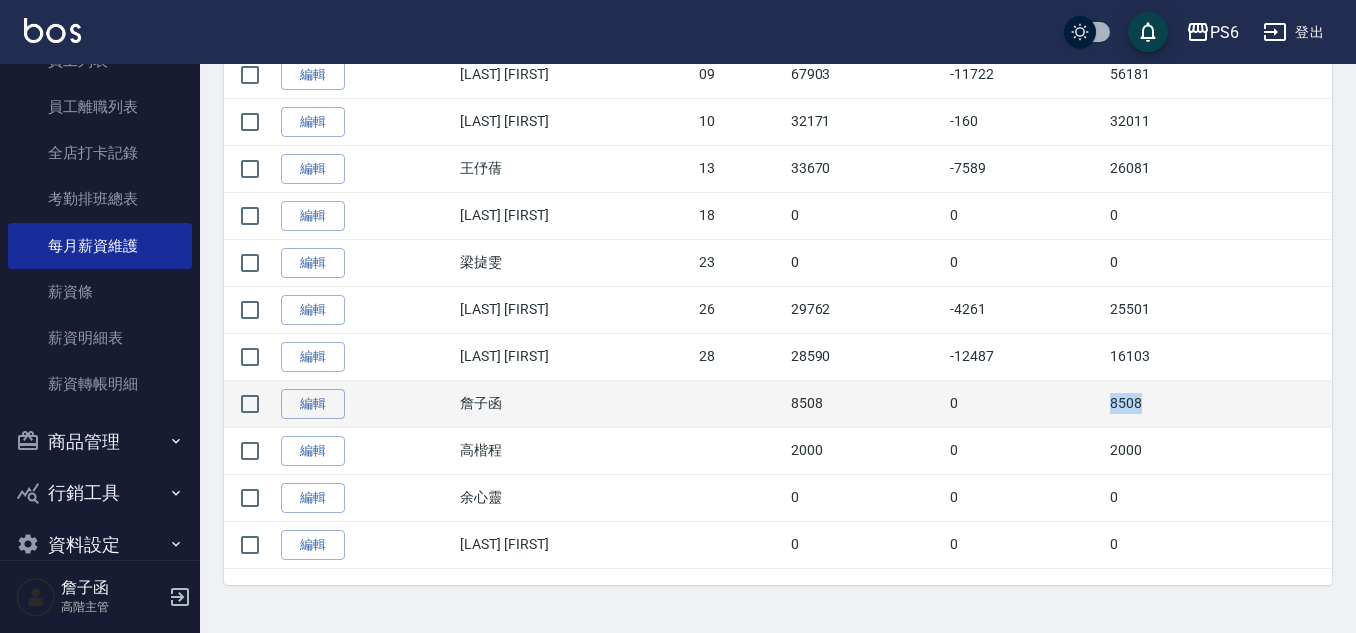 drag, startPoint x: 1080, startPoint y: 394, endPoint x: 1139, endPoint y: 400, distance: 59.3043 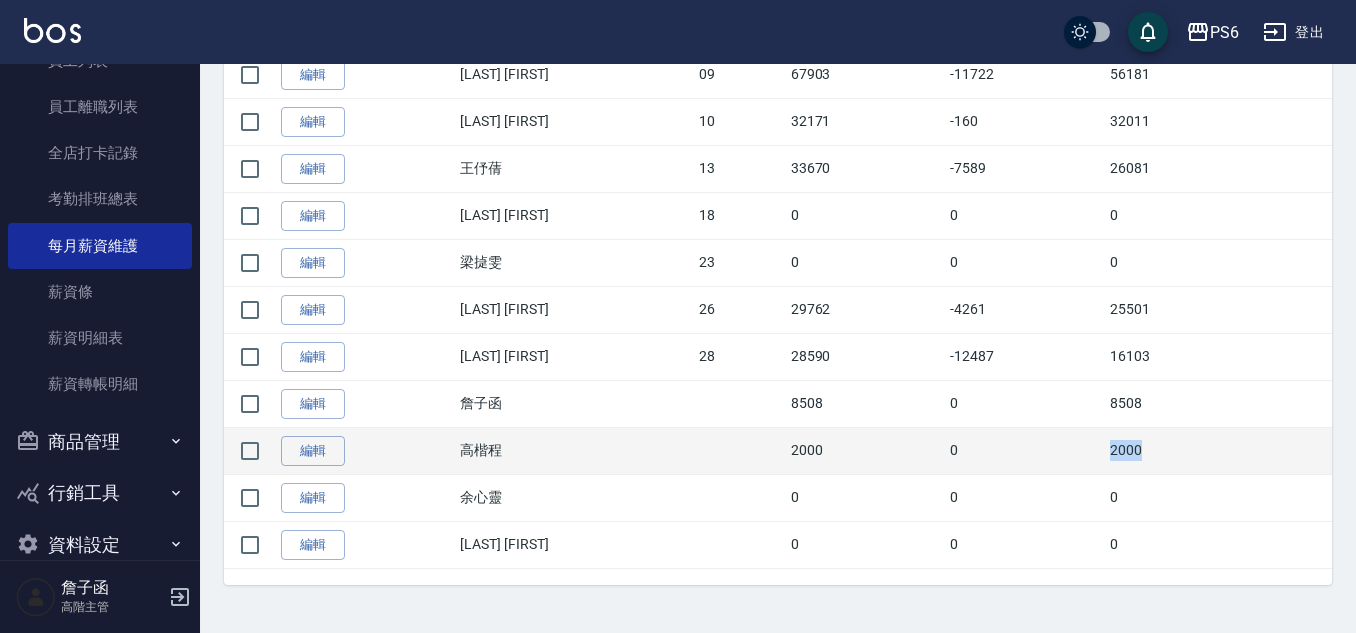 drag, startPoint x: 1060, startPoint y: 448, endPoint x: 1082, endPoint y: 375, distance: 76.243034 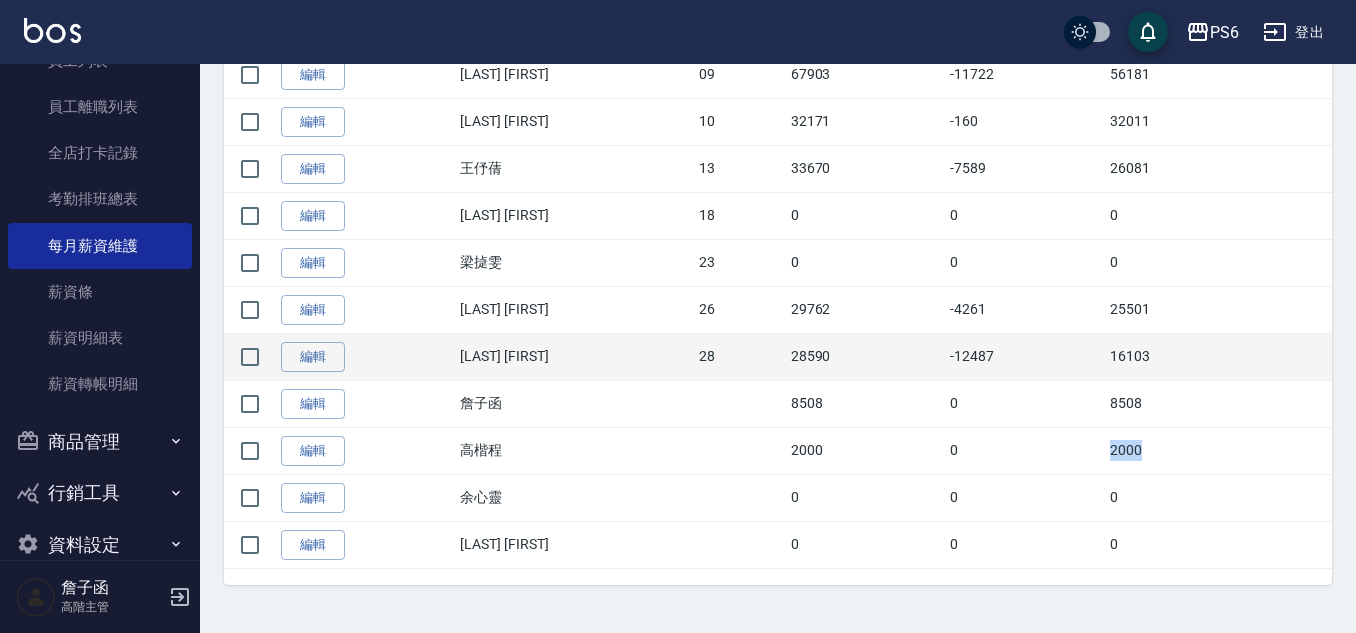 click on "編輯 [LAST] [FIRST] 2000 0 2000" at bounding box center (778, 450) 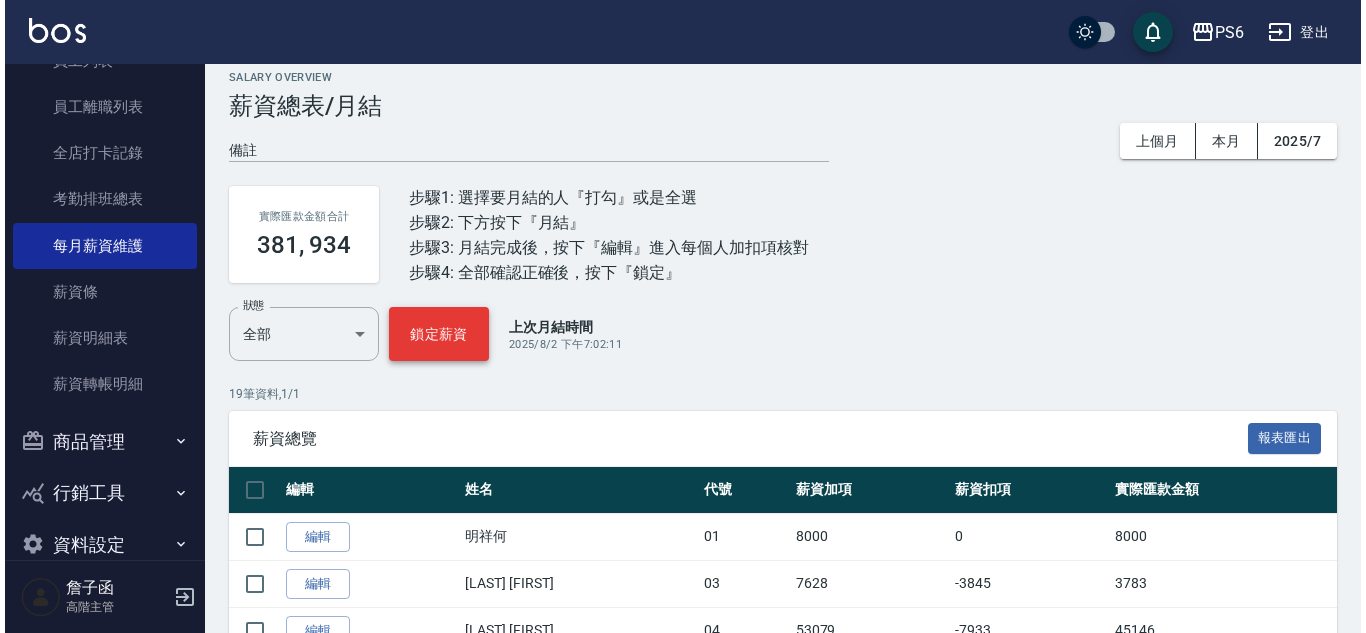 scroll, scrollTop: 0, scrollLeft: 0, axis: both 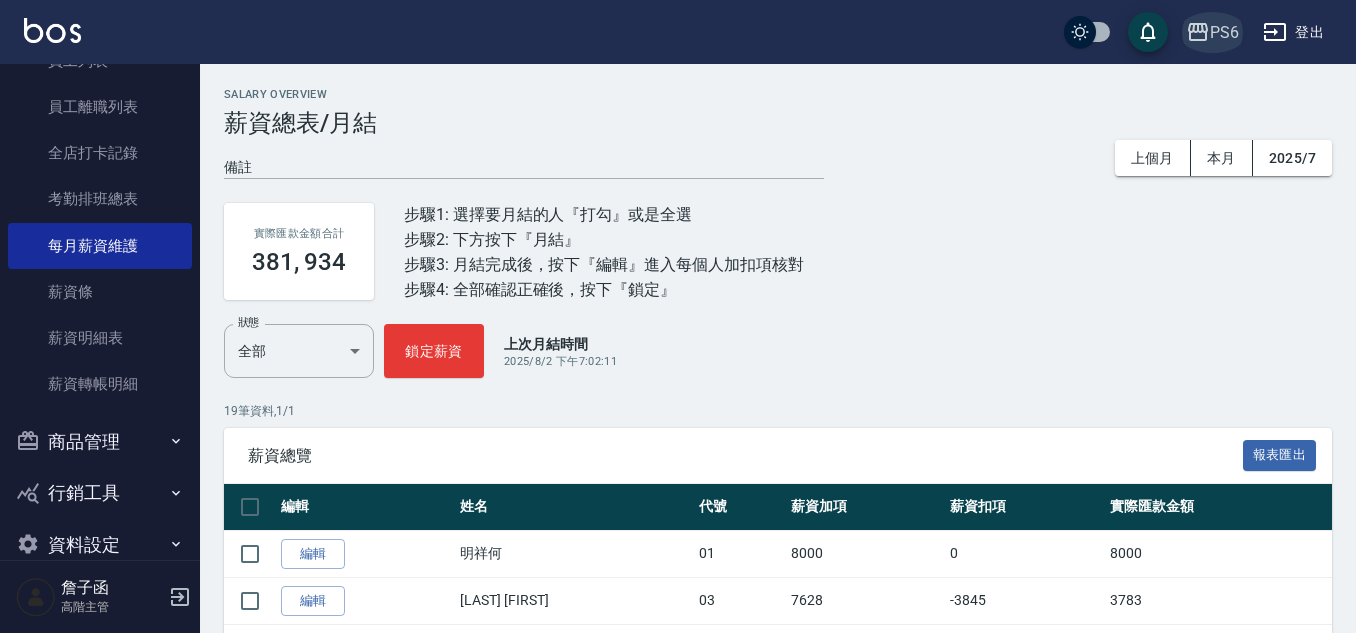 click on "PS6" at bounding box center (1212, 32) 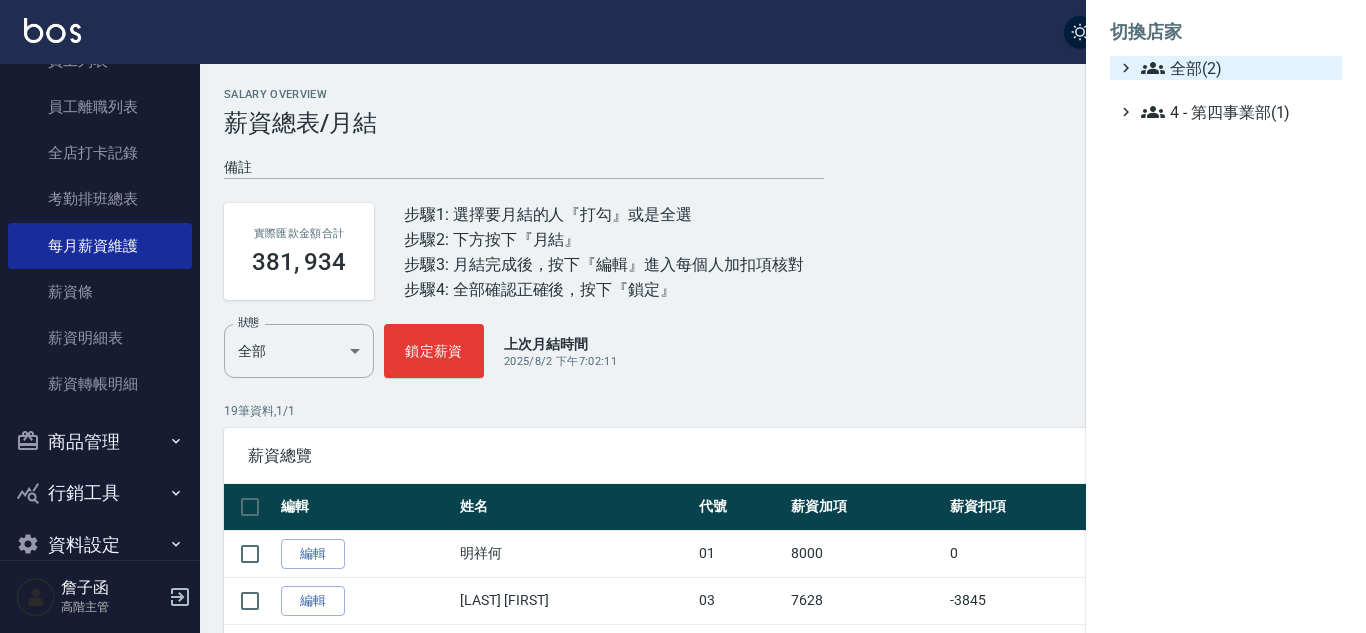 click on "全部(2)" at bounding box center (1237, 68) 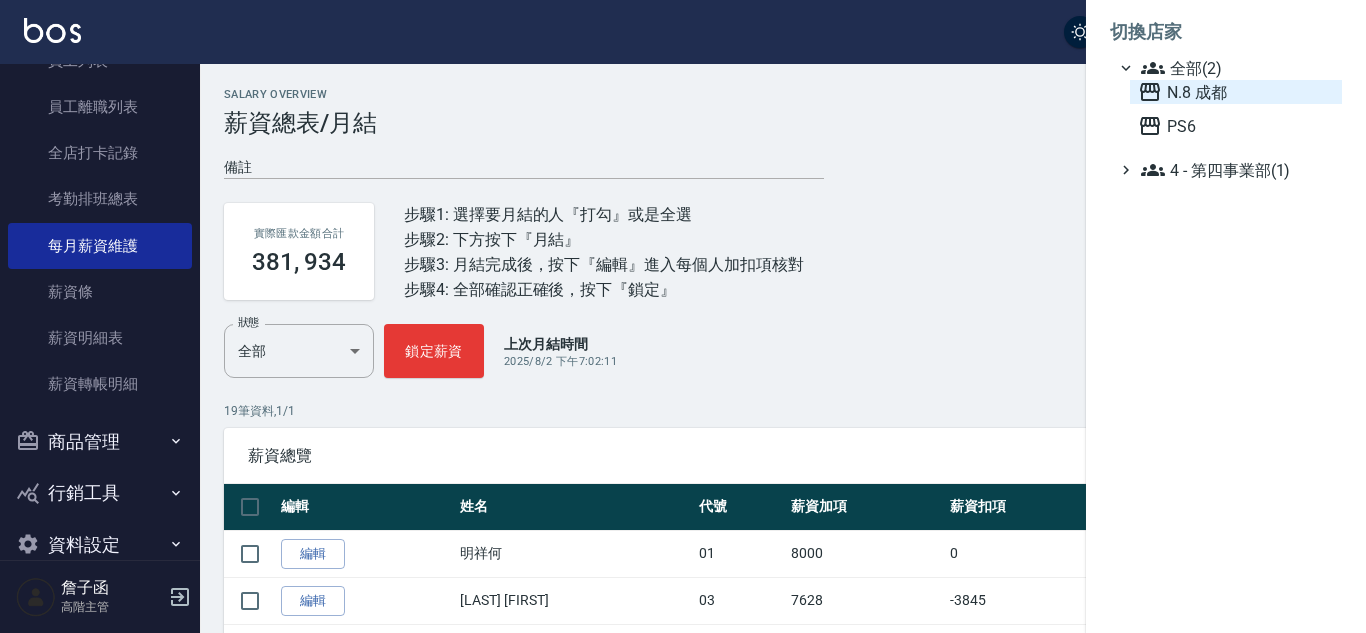 click on "N.8 成都" at bounding box center (1236, 92) 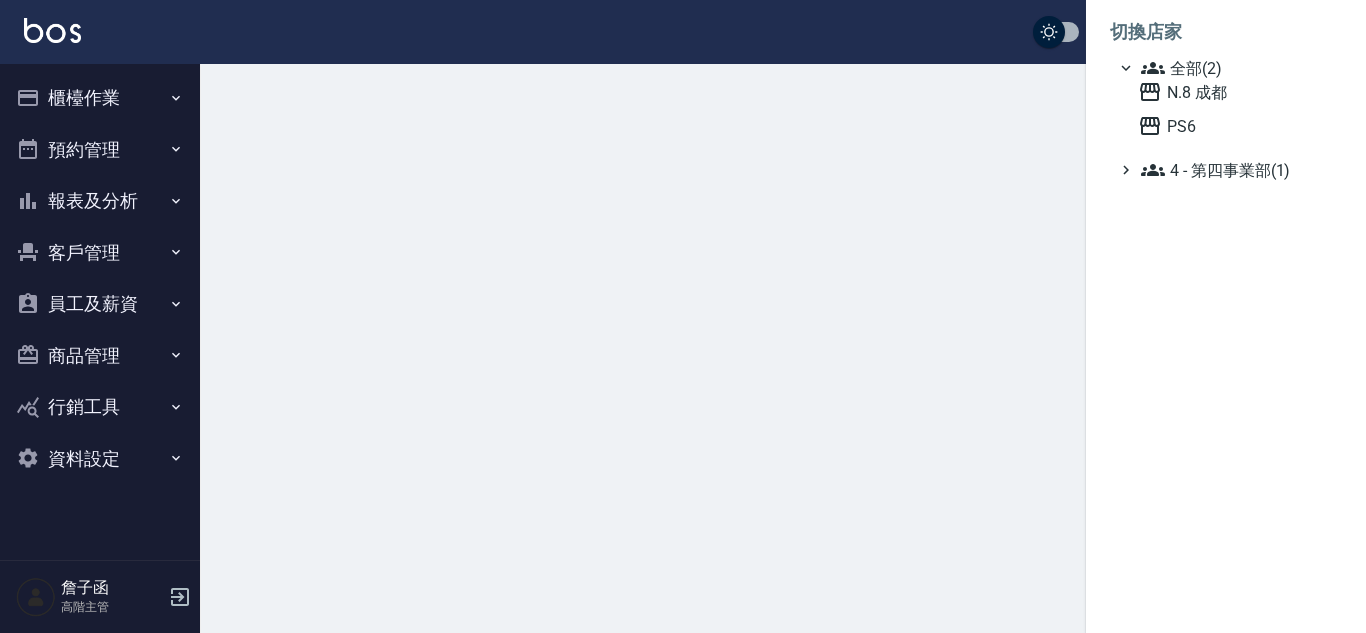 scroll, scrollTop: 0, scrollLeft: 0, axis: both 